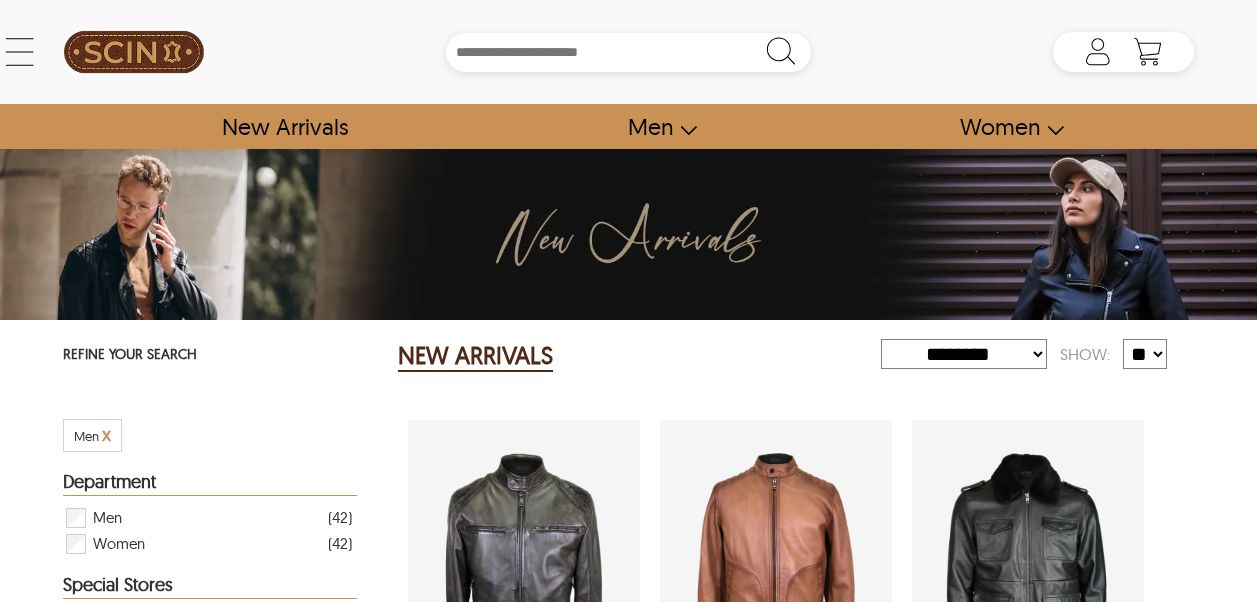select on "********" 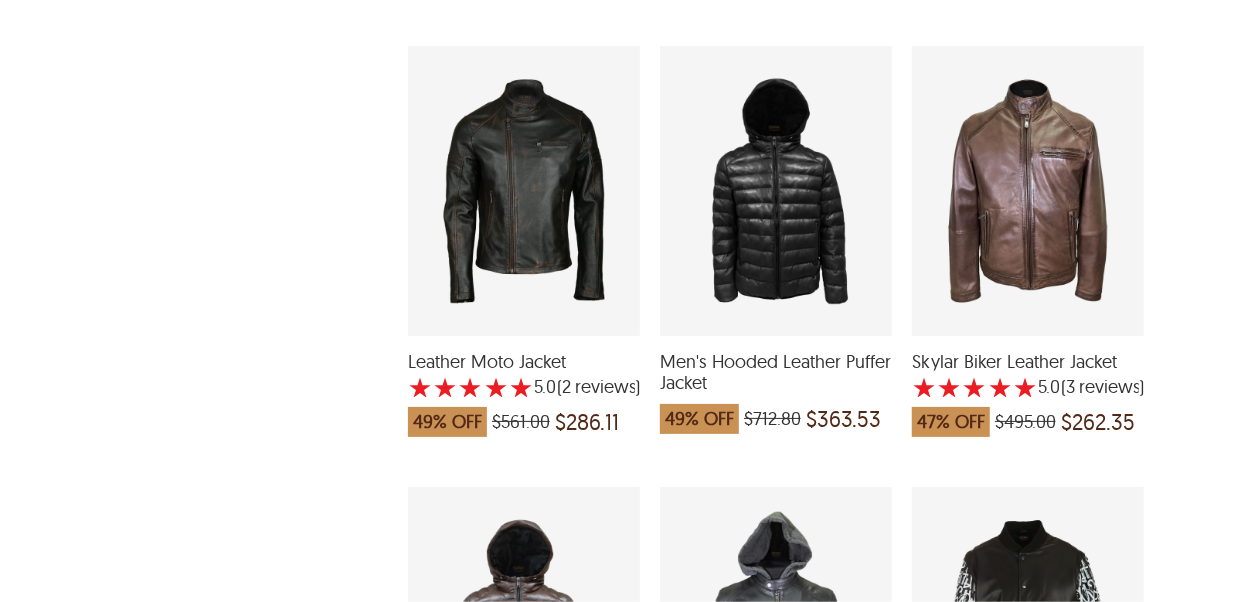 scroll, scrollTop: 1300, scrollLeft: 0, axis: vertical 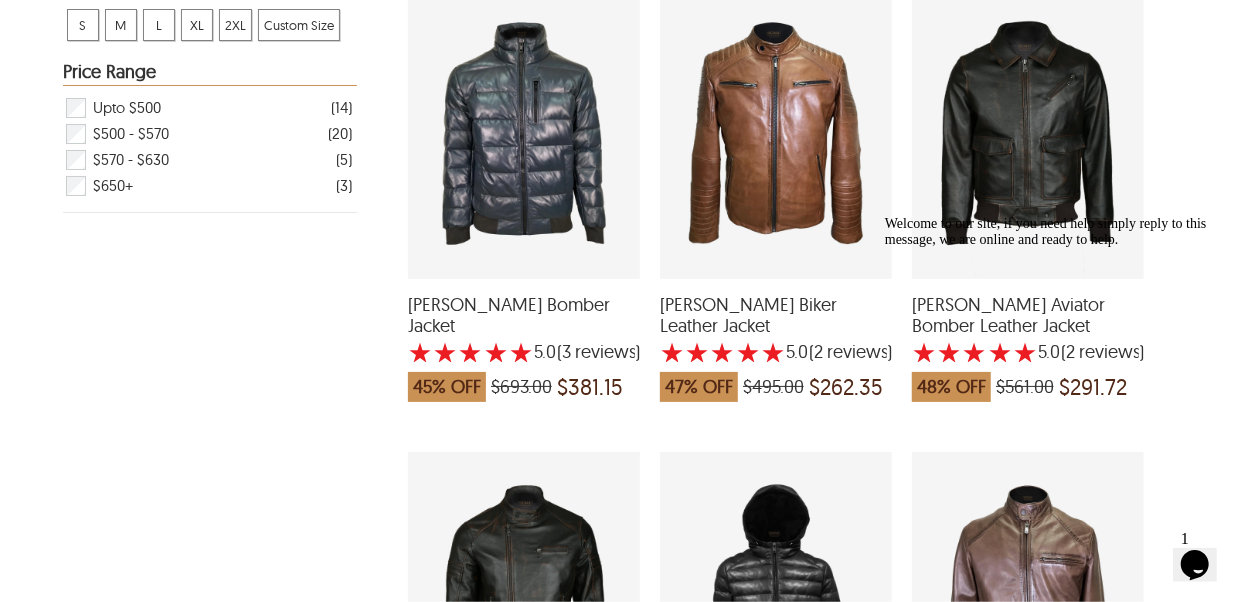 drag, startPoint x: 909, startPoint y: 296, endPoint x: 1007, endPoint y: 329, distance: 103.40696 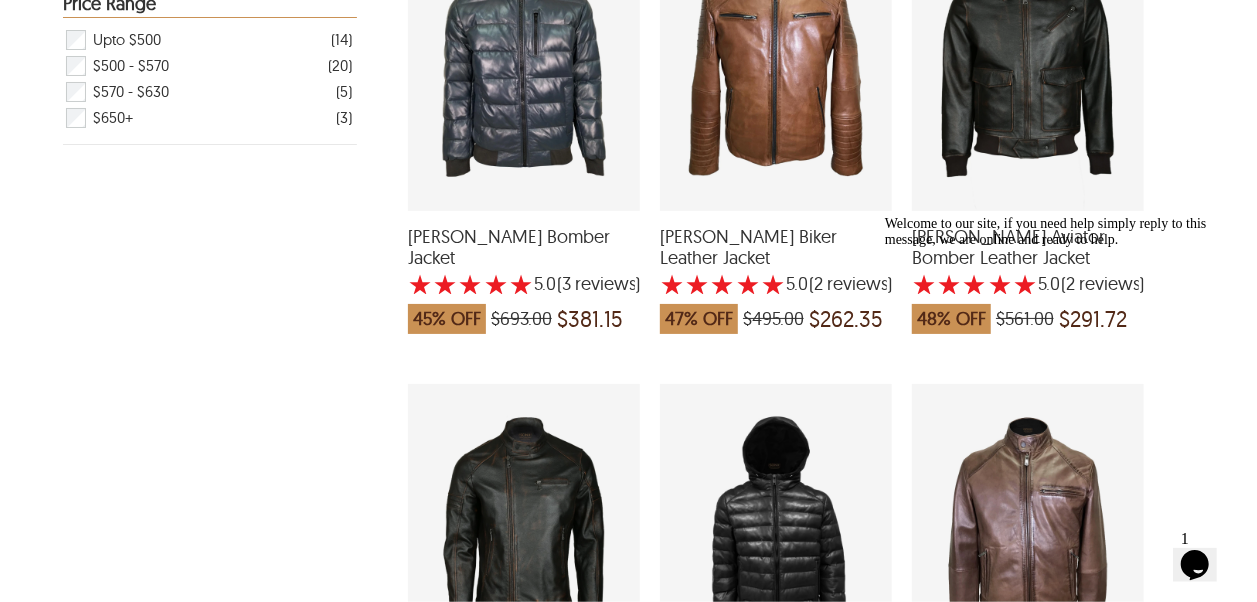 scroll, scrollTop: 994, scrollLeft: 0, axis: vertical 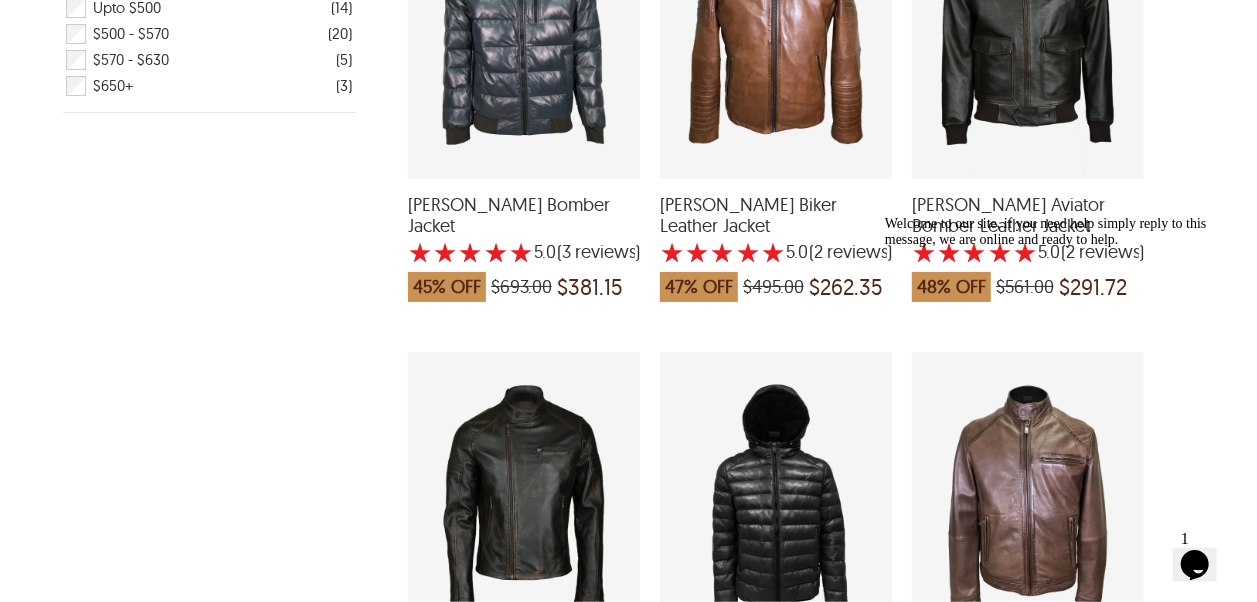 click on "Welcome to our site, if you need help simply reply to this message, we are online and ready to help." at bounding box center (1064, 231) 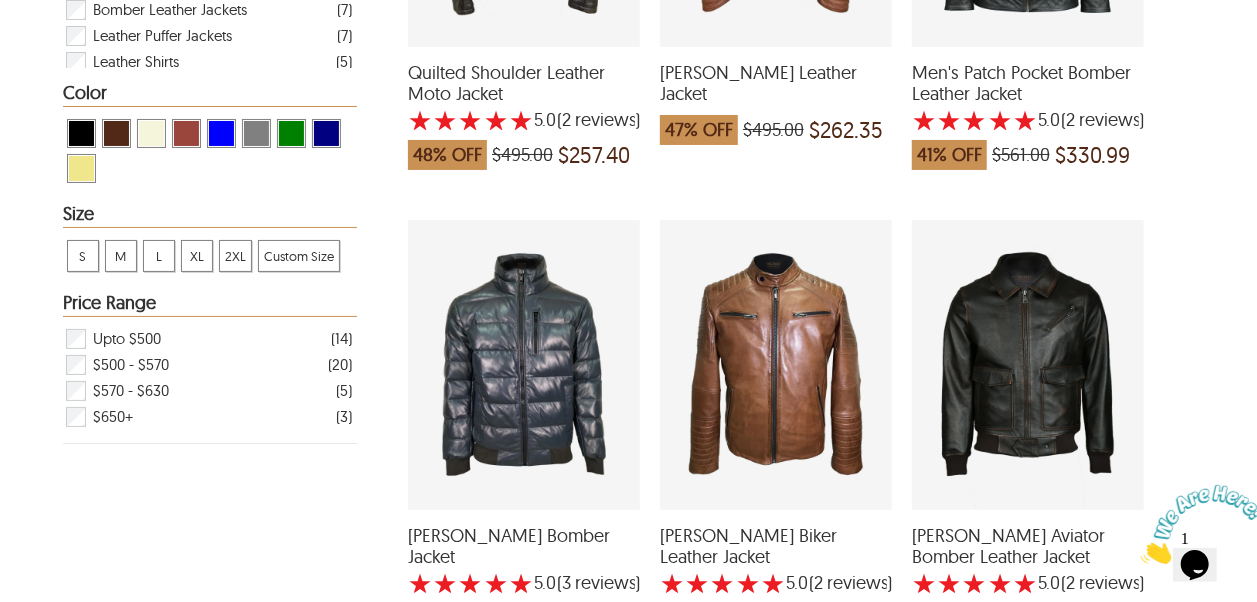 scroll, scrollTop: 694, scrollLeft: 0, axis: vertical 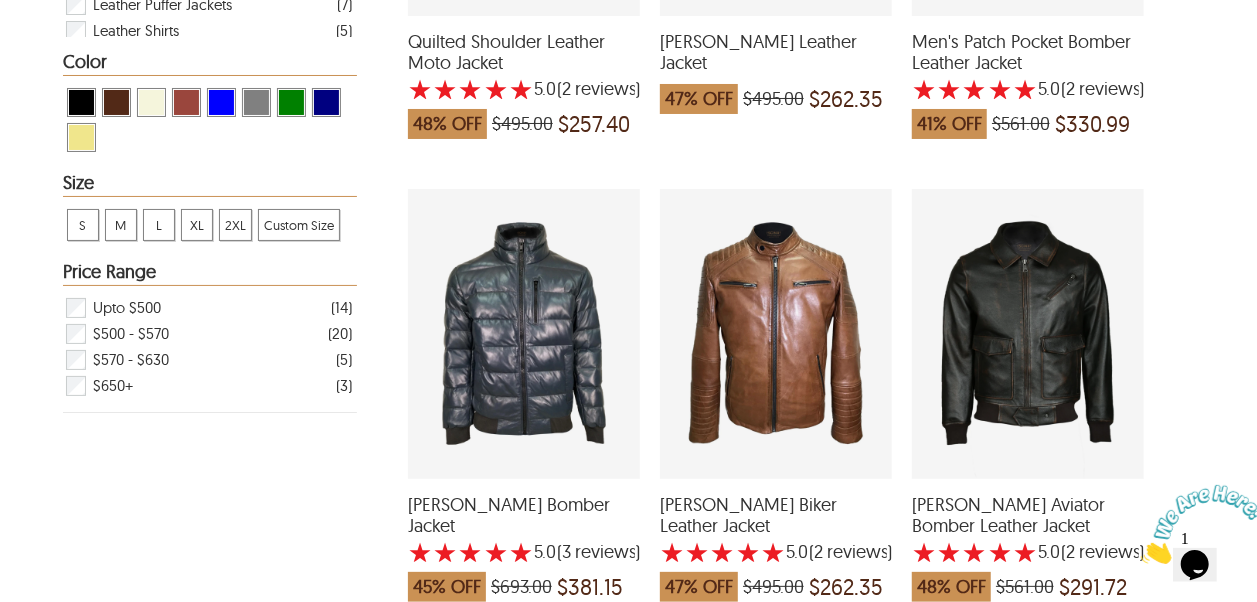 drag, startPoint x: 969, startPoint y: 512, endPoint x: 1023, endPoint y: 449, distance: 82.9759 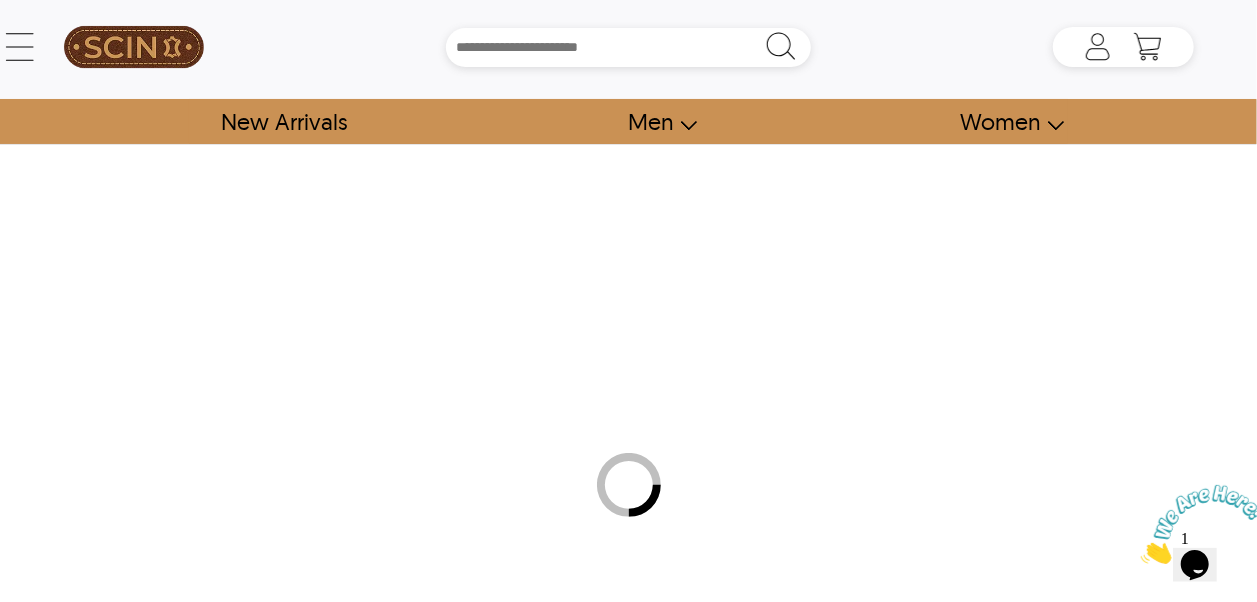 scroll, scrollTop: 0, scrollLeft: 0, axis: both 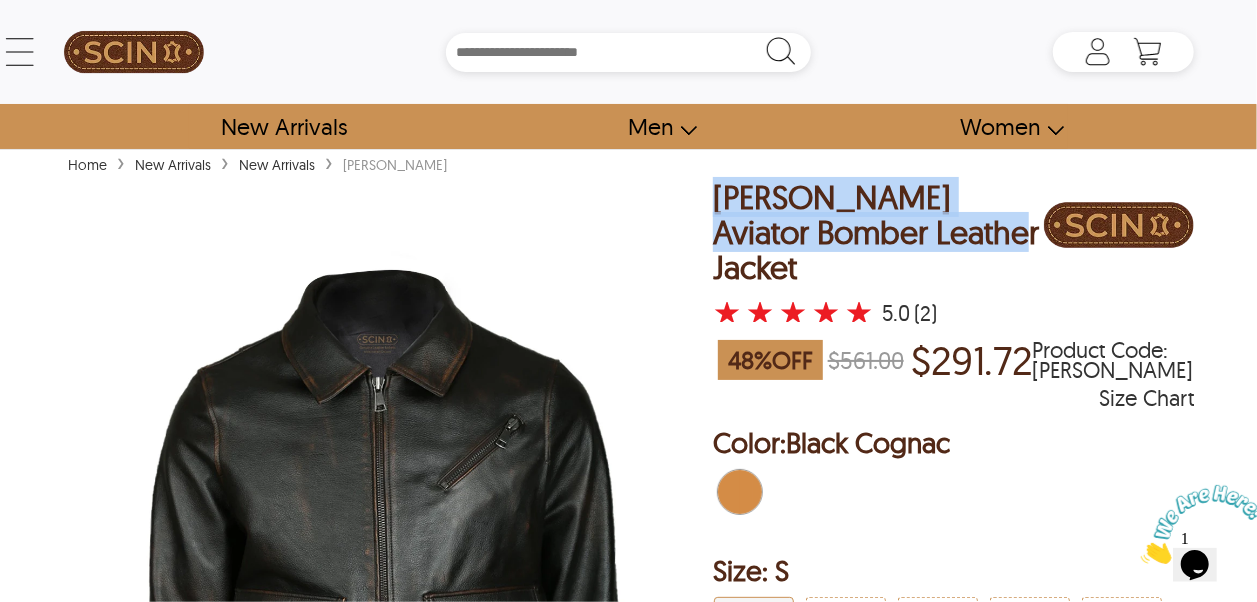 drag, startPoint x: 919, startPoint y: 236, endPoint x: 715, endPoint y: 194, distance: 208.27866 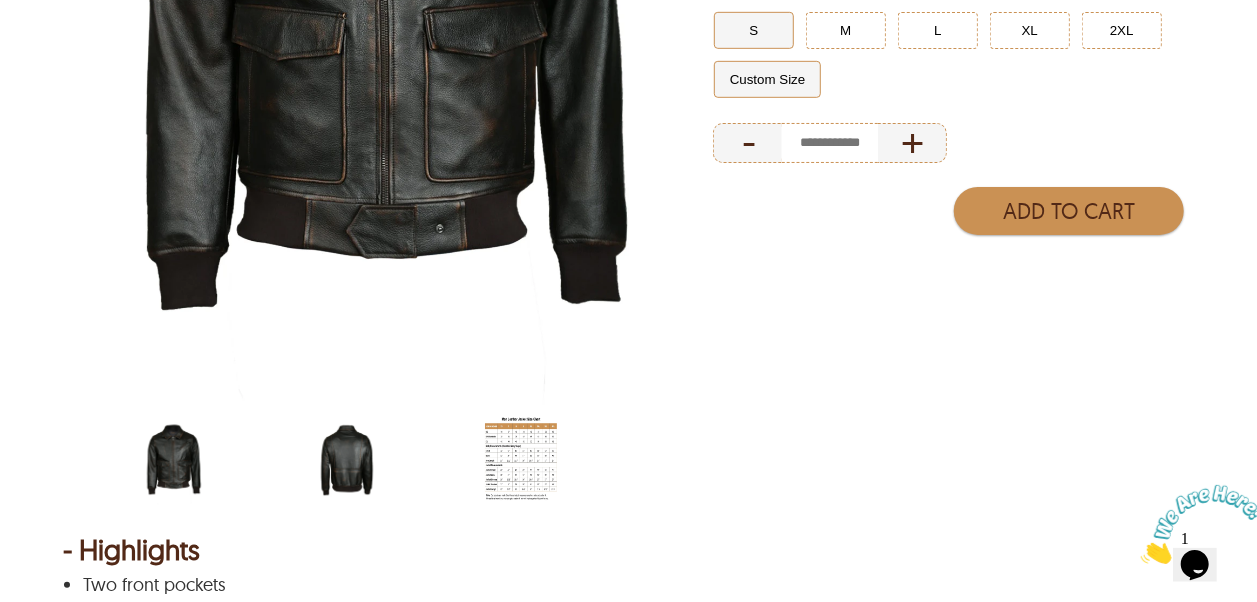 scroll, scrollTop: 600, scrollLeft: 0, axis: vertical 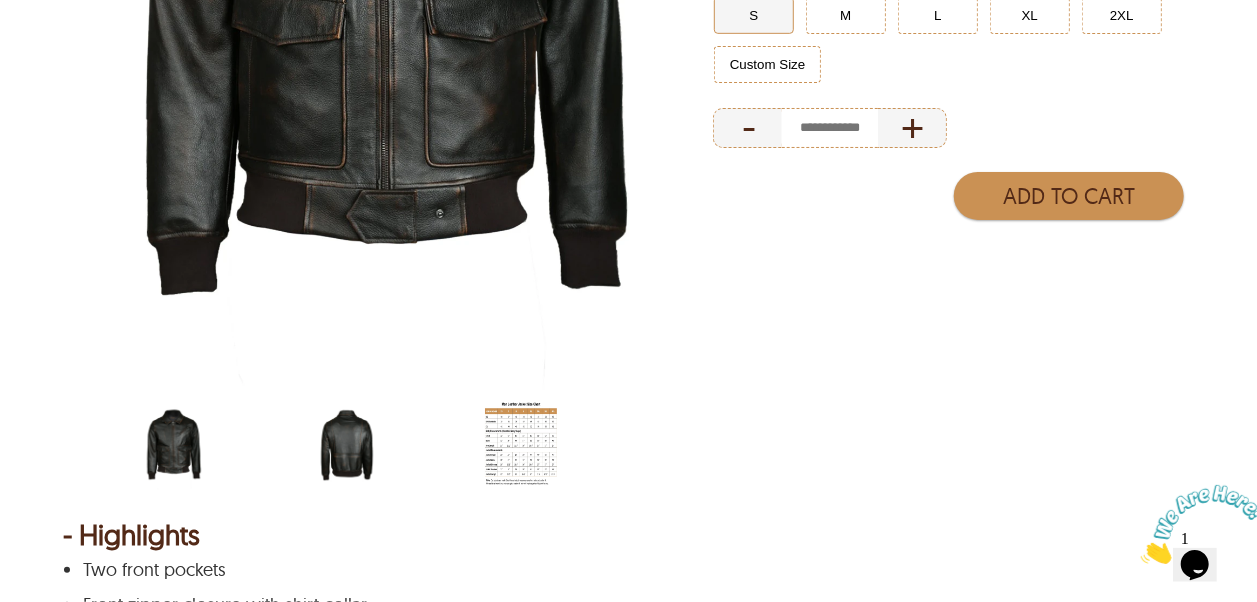 click at bounding box center (347, 445) 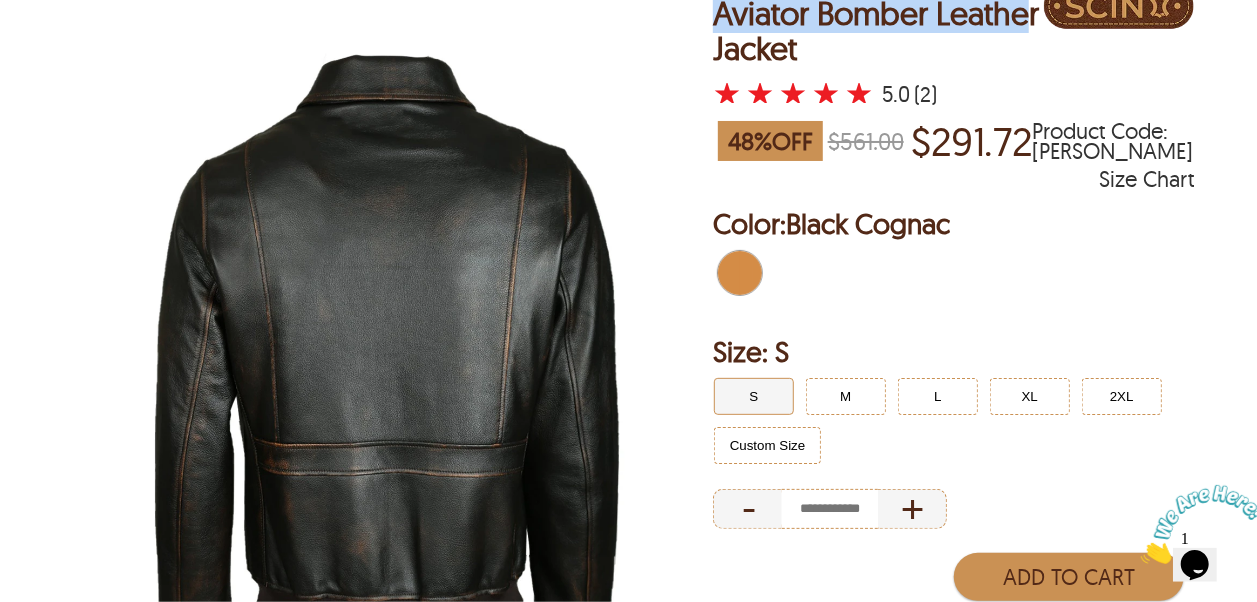 scroll, scrollTop: 200, scrollLeft: 0, axis: vertical 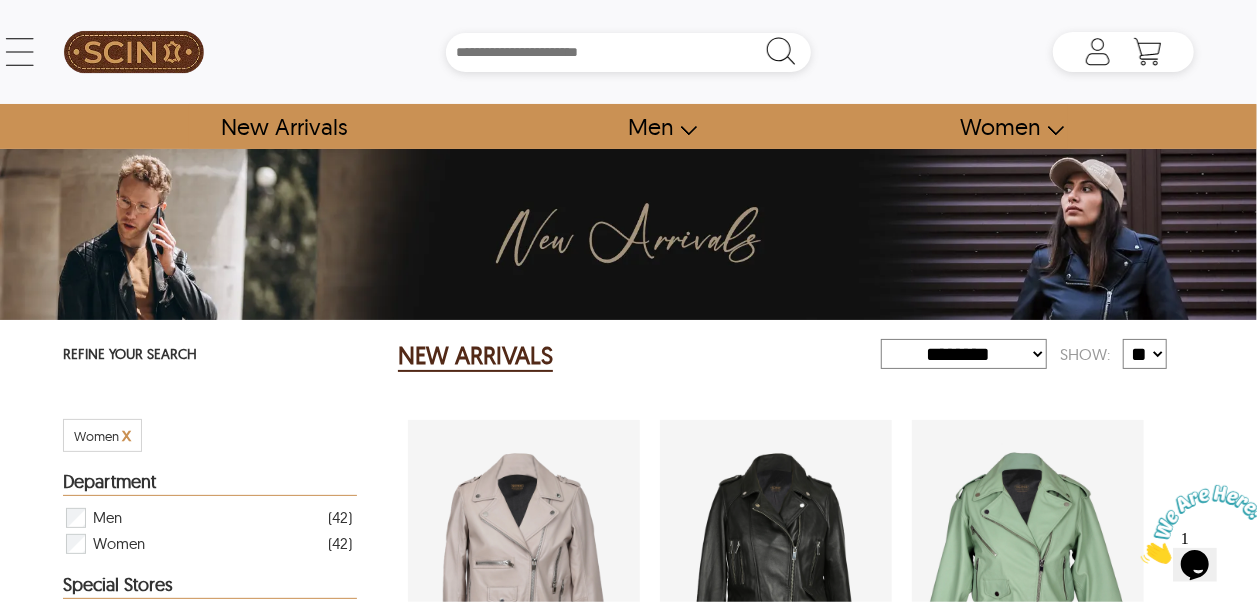 click on "**********" at bounding box center (964, 354) 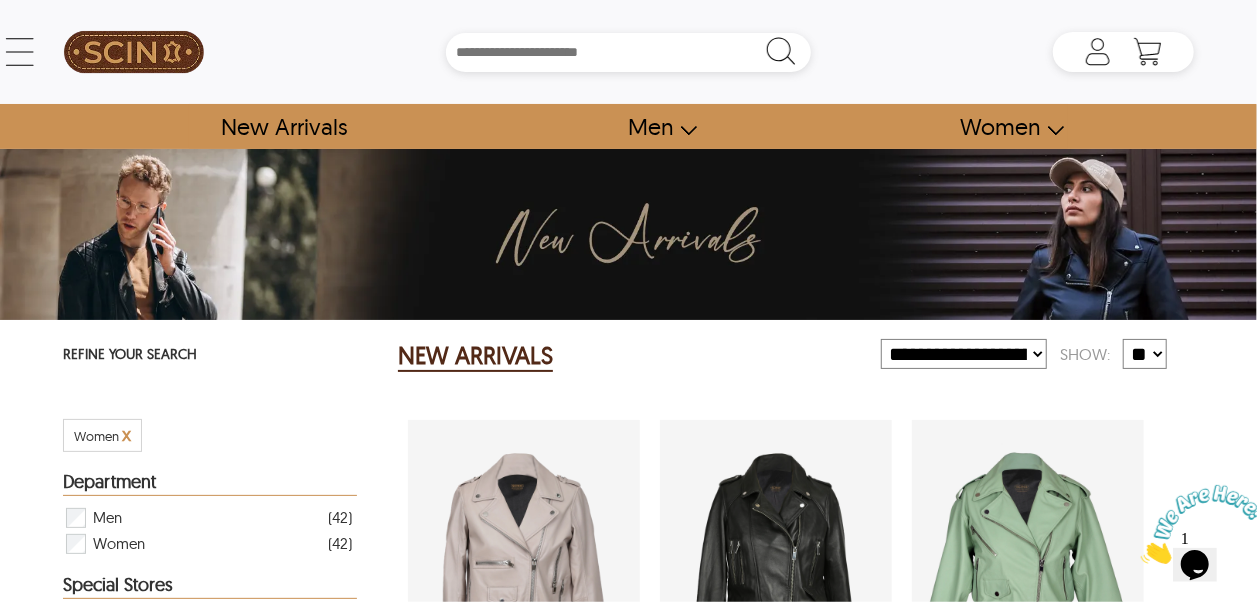 click on "**********" at bounding box center (964, 354) 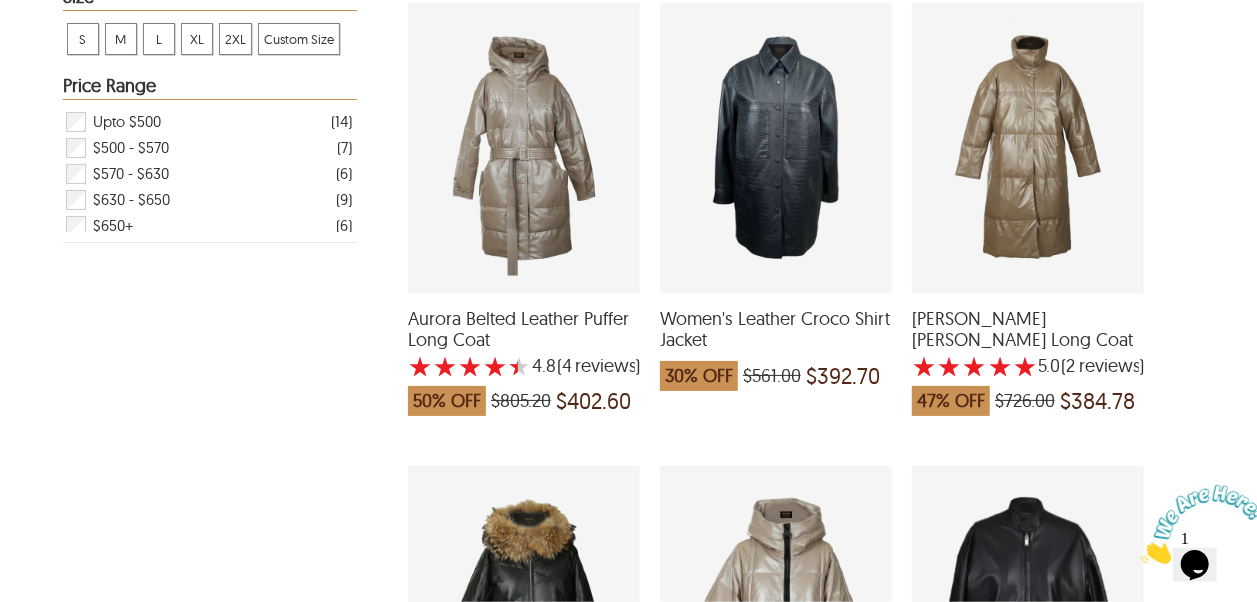 scroll, scrollTop: 900, scrollLeft: 0, axis: vertical 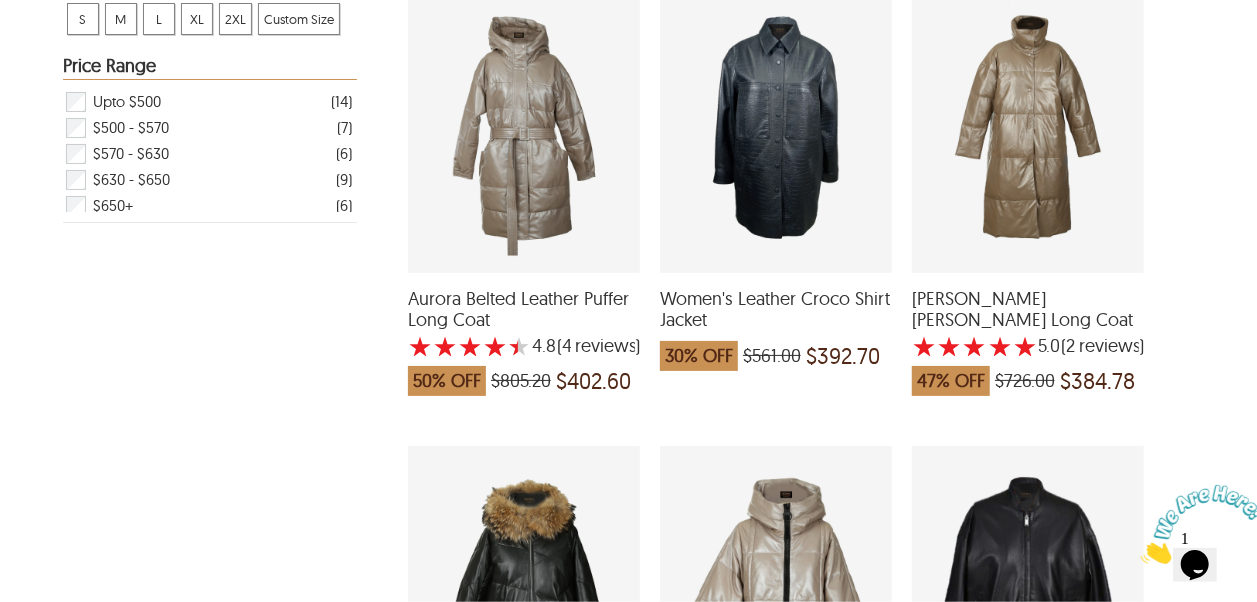 click on "Women's Leather Croco Shirt Jacket" at bounding box center [776, 309] 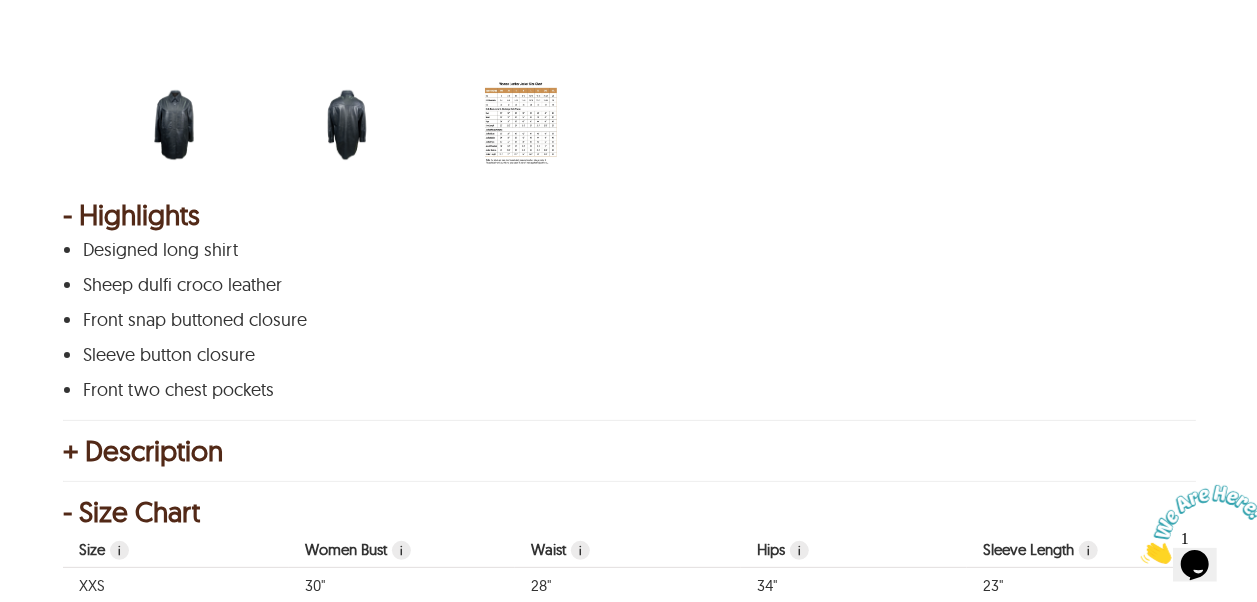 scroll, scrollTop: 1000, scrollLeft: 0, axis: vertical 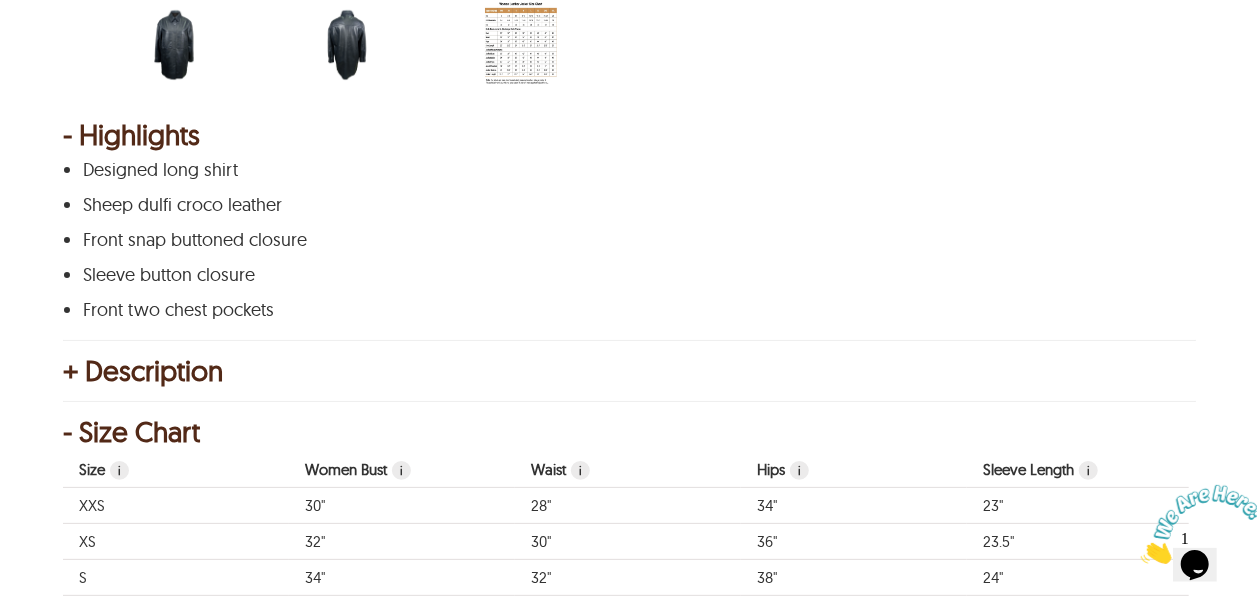 click on "+ Description" at bounding box center (628, 371) 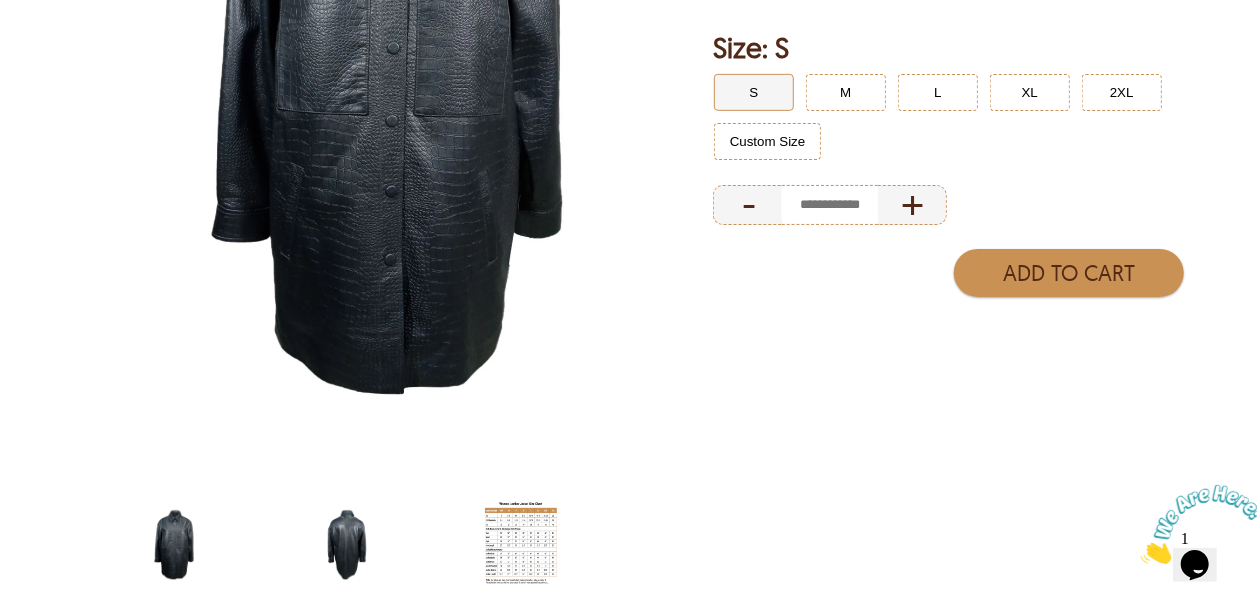 scroll, scrollTop: 600, scrollLeft: 0, axis: vertical 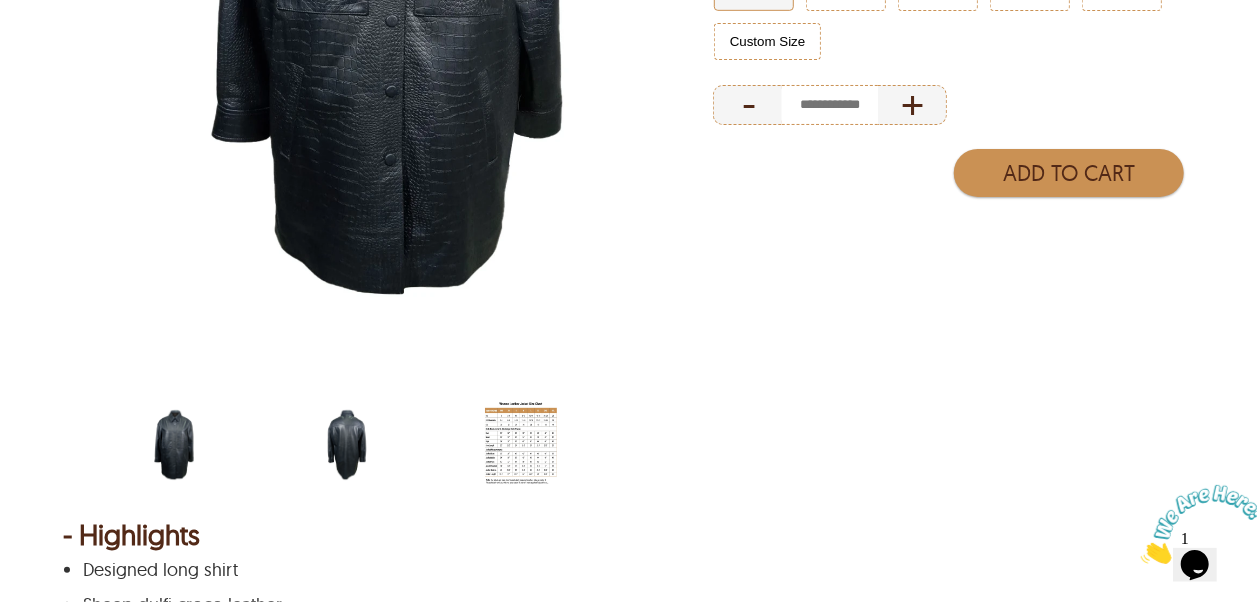 click at bounding box center [347, 445] 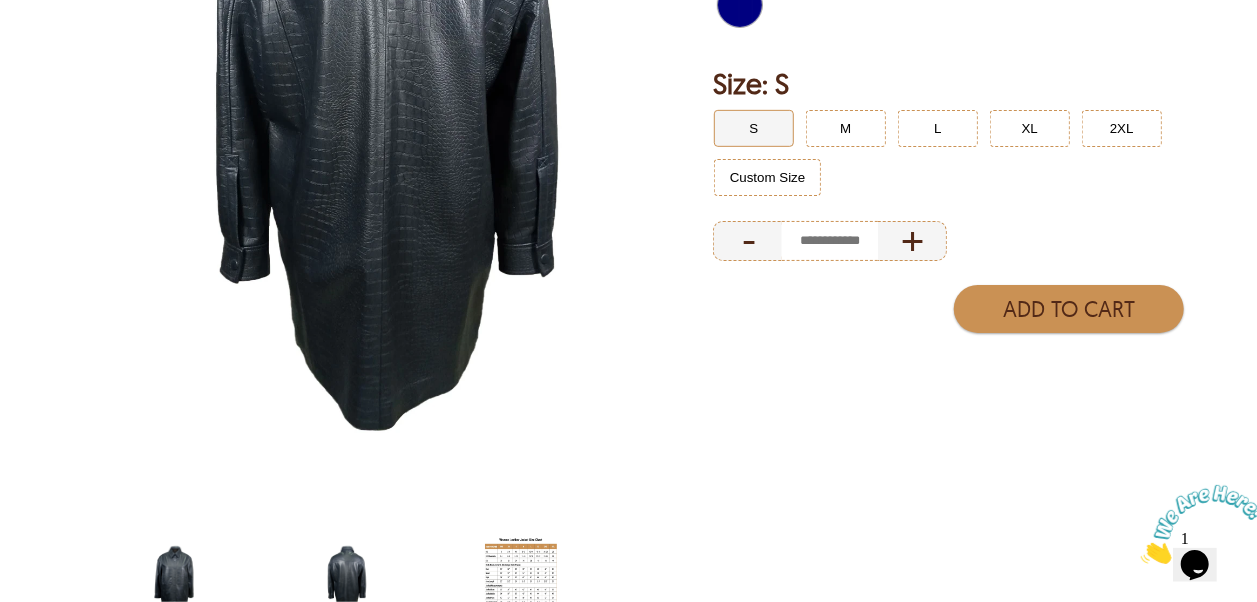 scroll, scrollTop: 500, scrollLeft: 0, axis: vertical 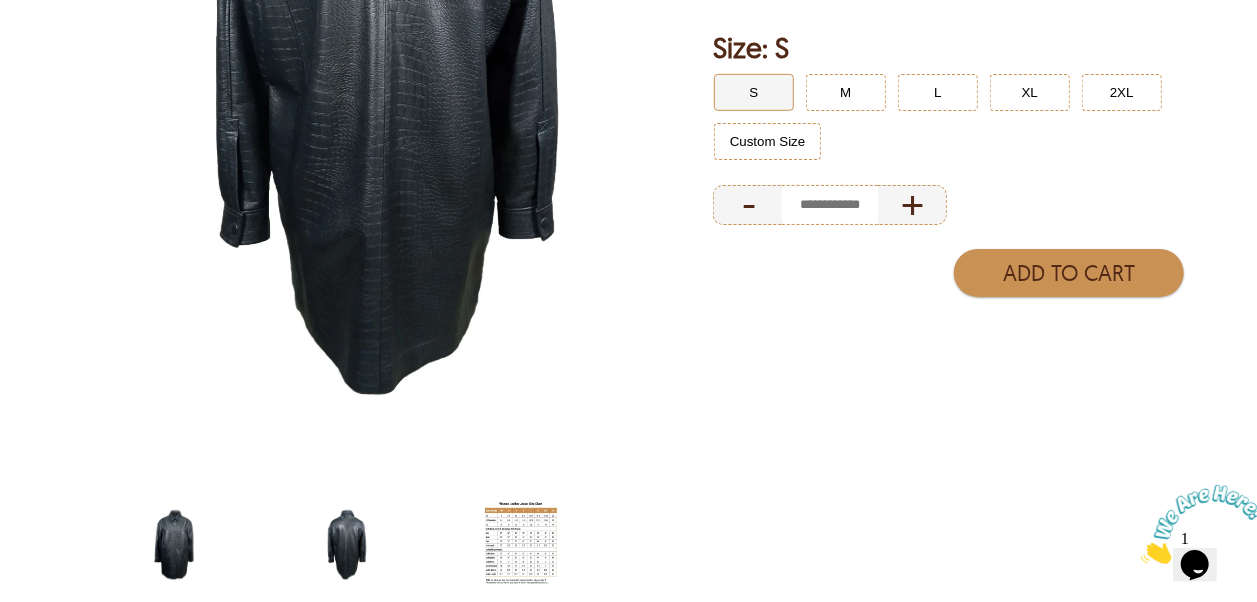 click at bounding box center [174, 545] 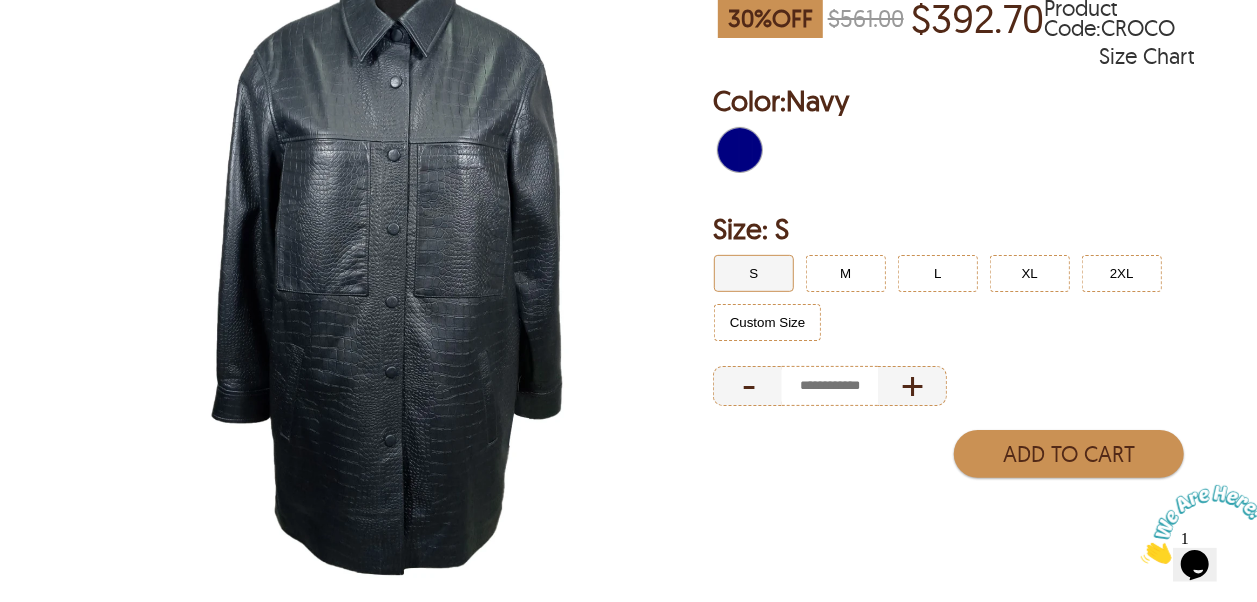 scroll, scrollTop: 300, scrollLeft: 0, axis: vertical 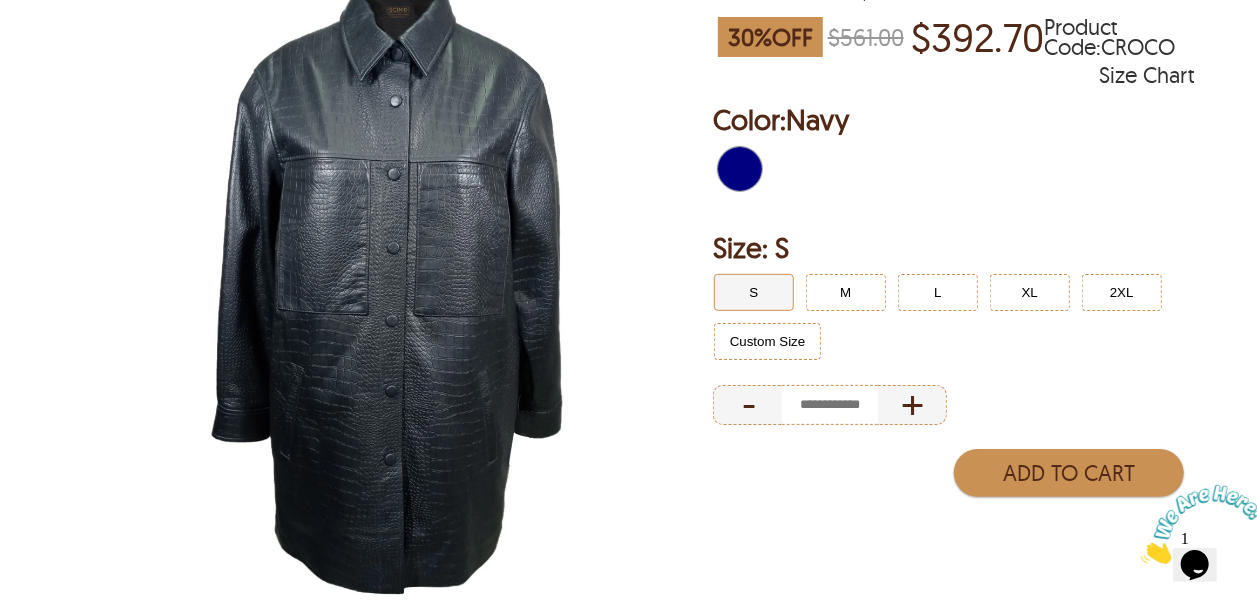 select on "*********" 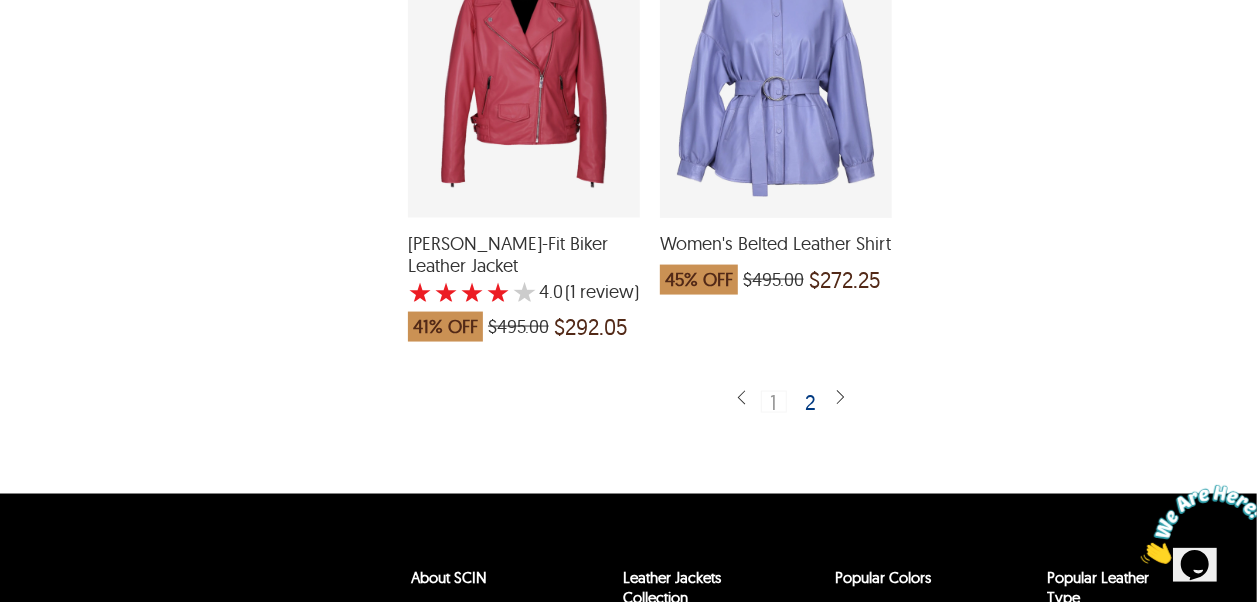 scroll, scrollTop: 5300, scrollLeft: 0, axis: vertical 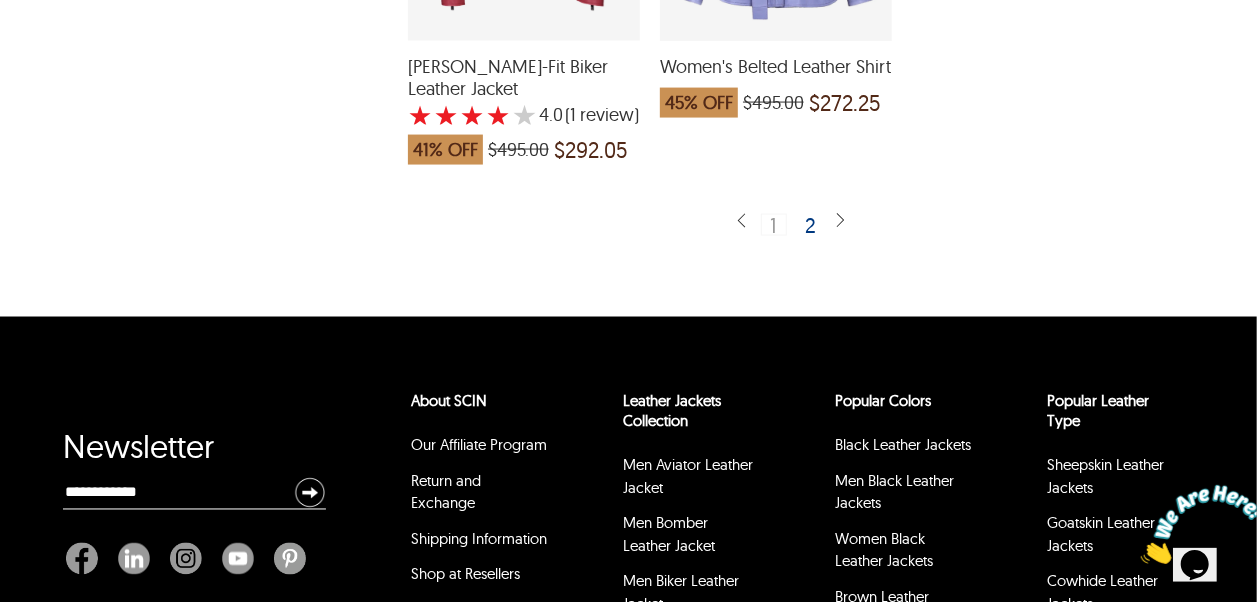 click at bounding box center (840, 221) 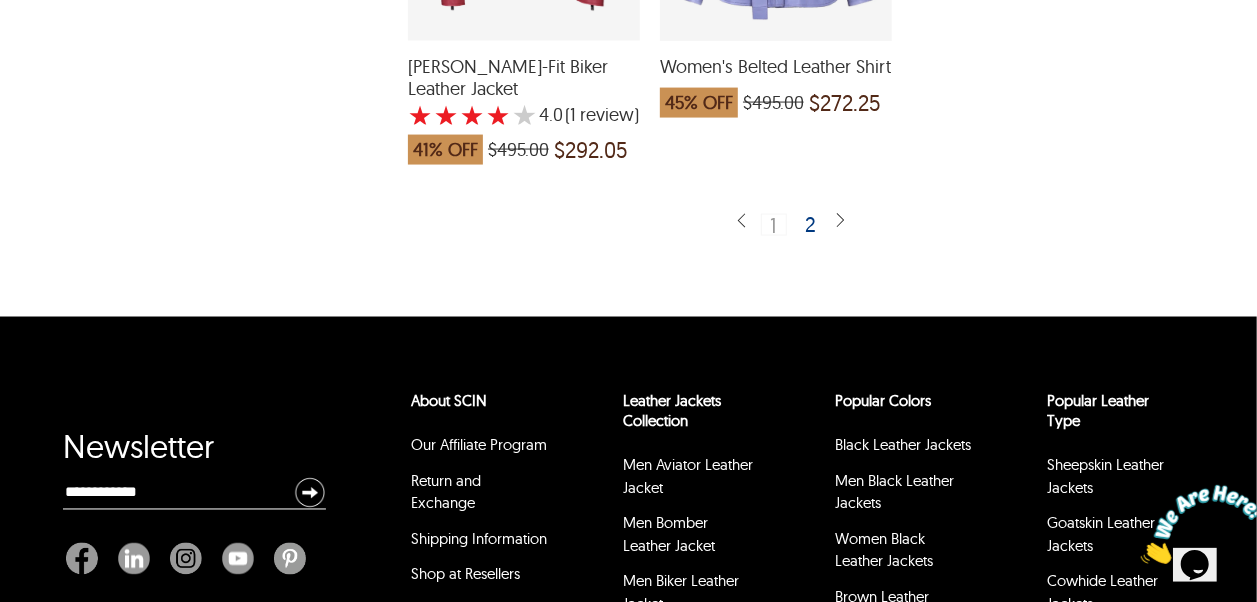 click on "2" at bounding box center [812, 224] 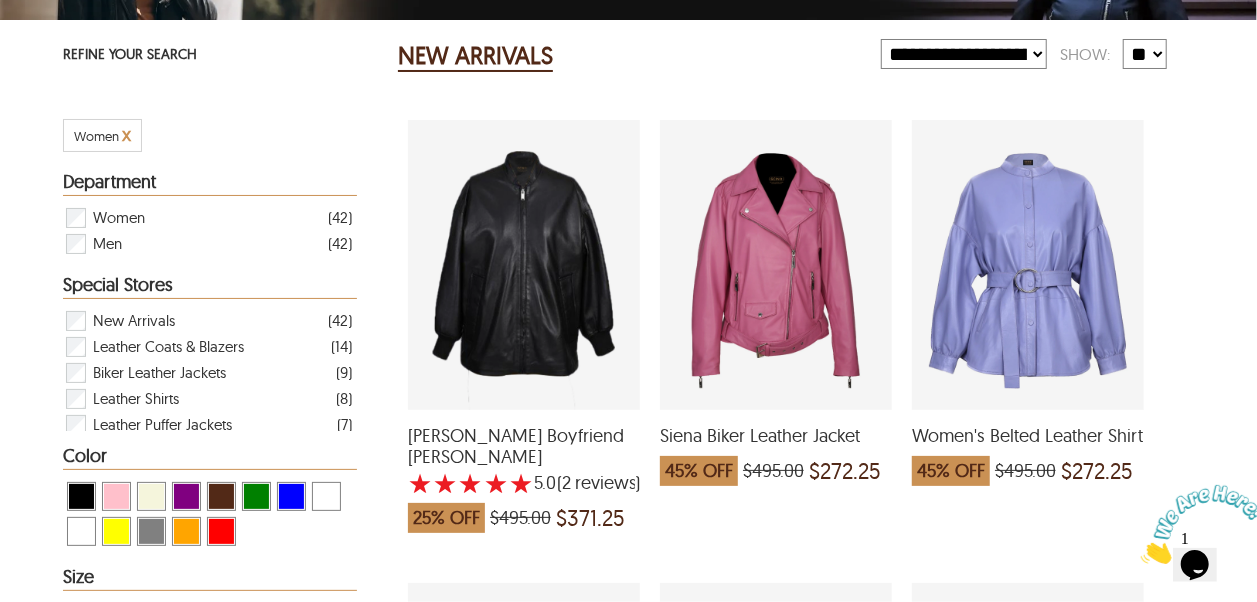 scroll, scrollTop: 200, scrollLeft: 0, axis: vertical 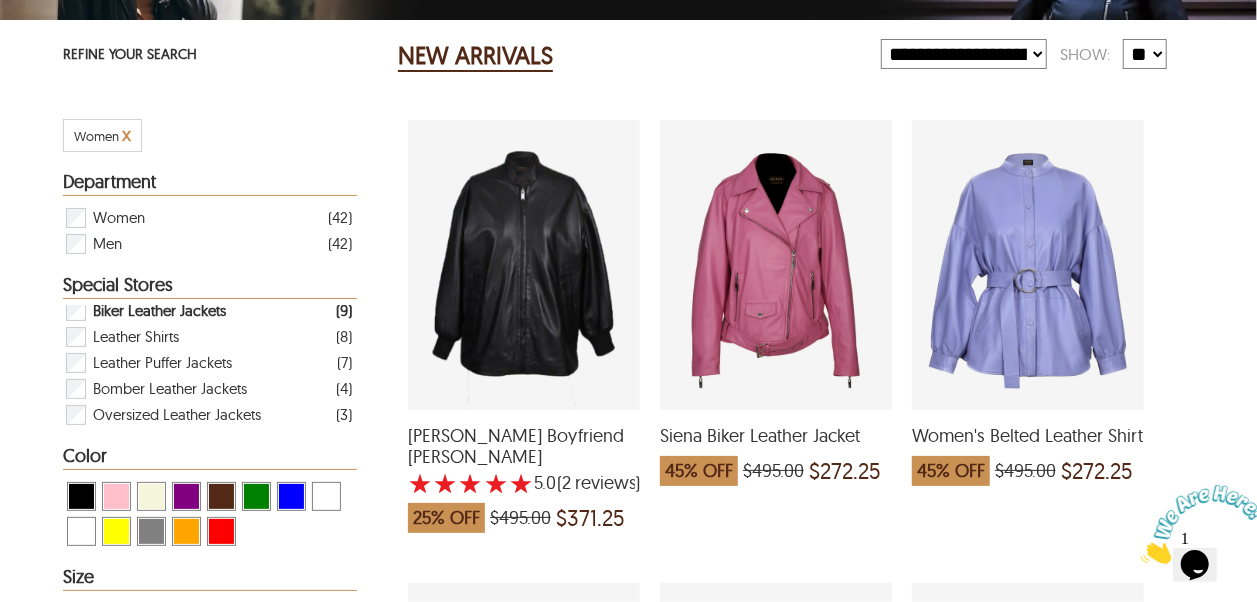 click on "Biker Leather Jackets" at bounding box center (159, 311) 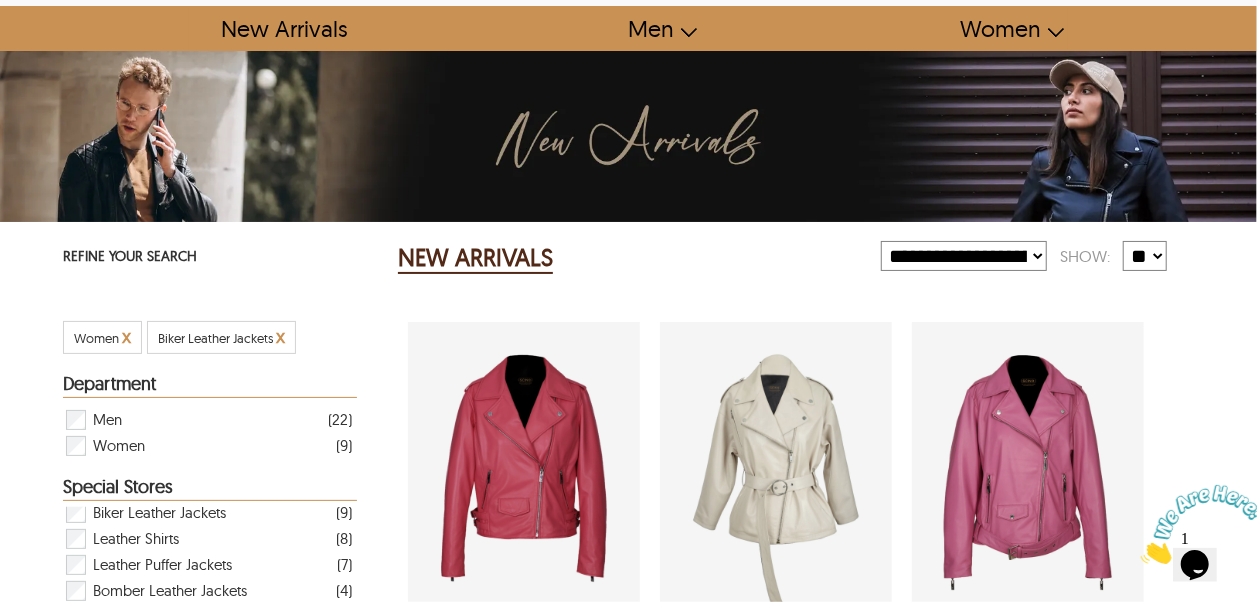 scroll, scrollTop: 0, scrollLeft: 0, axis: both 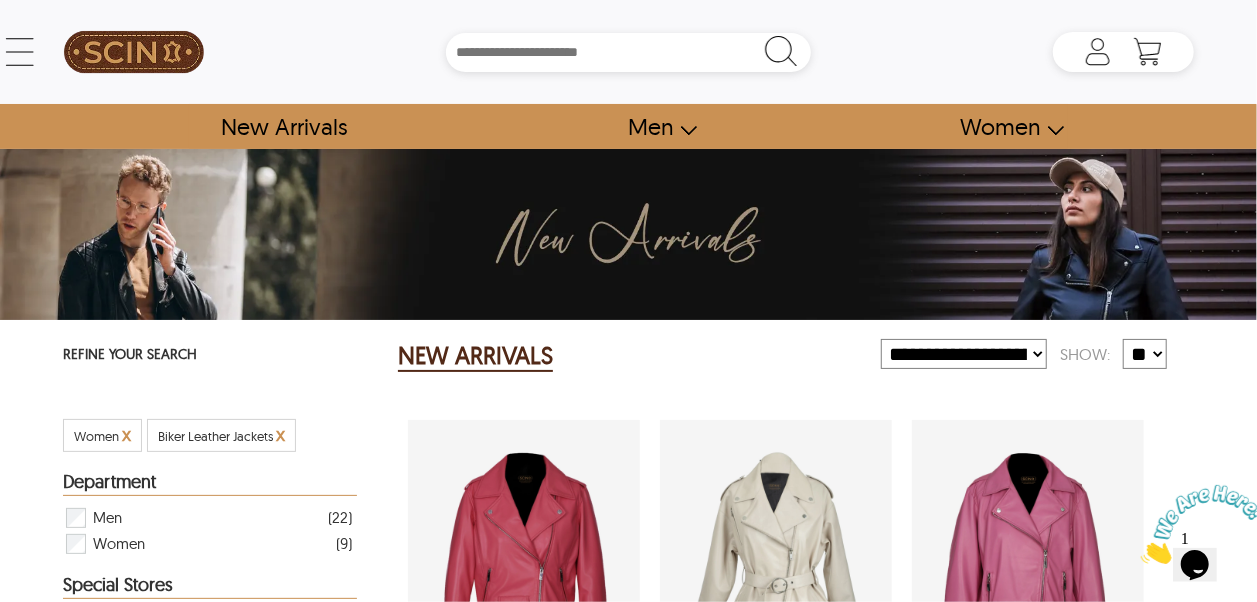 click 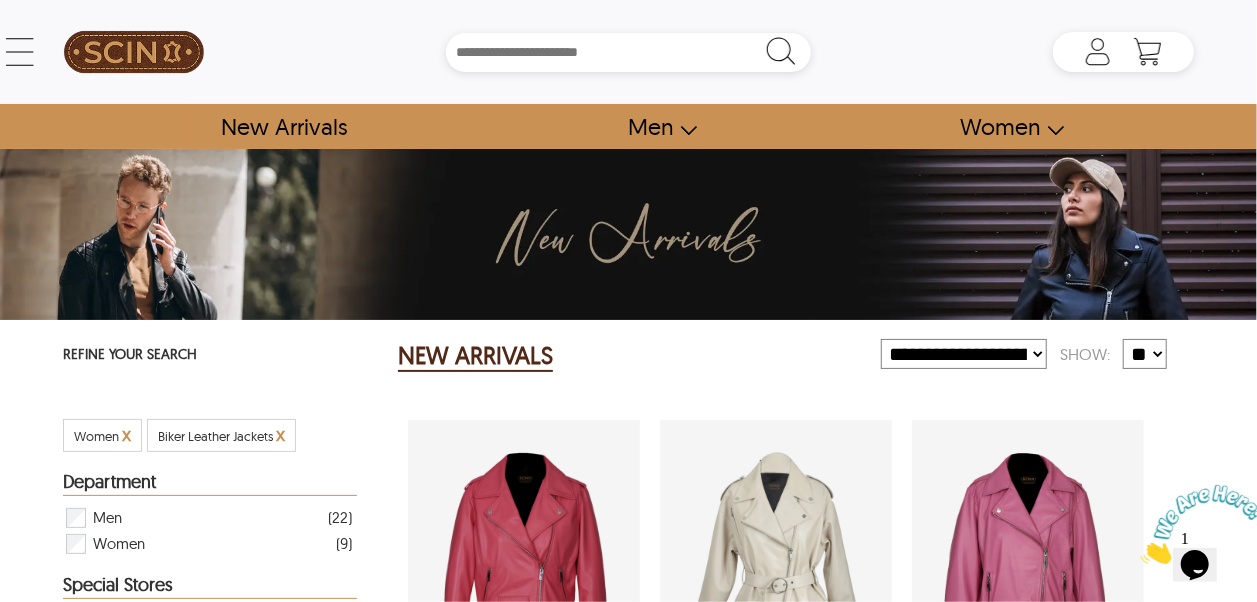 click on "Search Box" at bounding box center [628, 52] 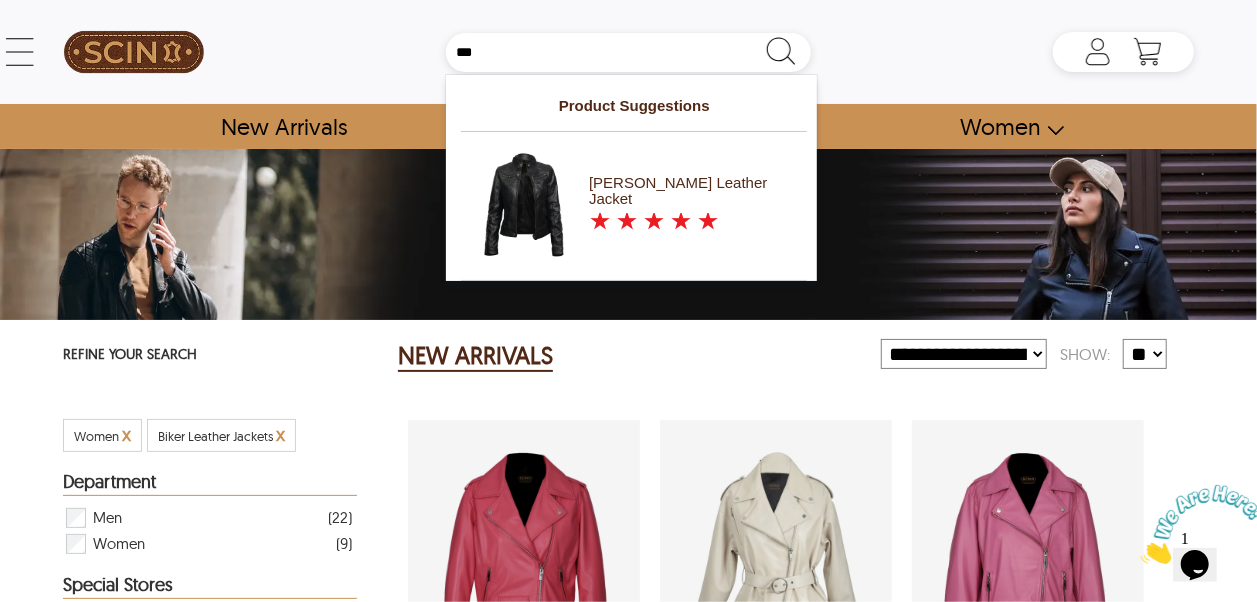 type on "***" 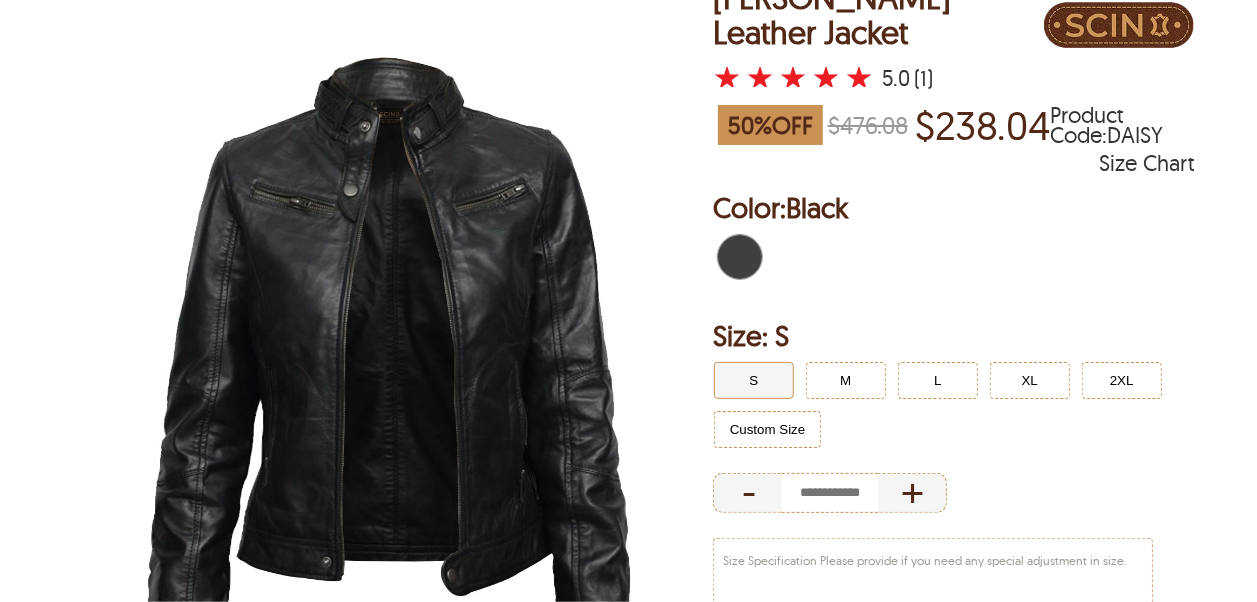 scroll, scrollTop: 200, scrollLeft: 0, axis: vertical 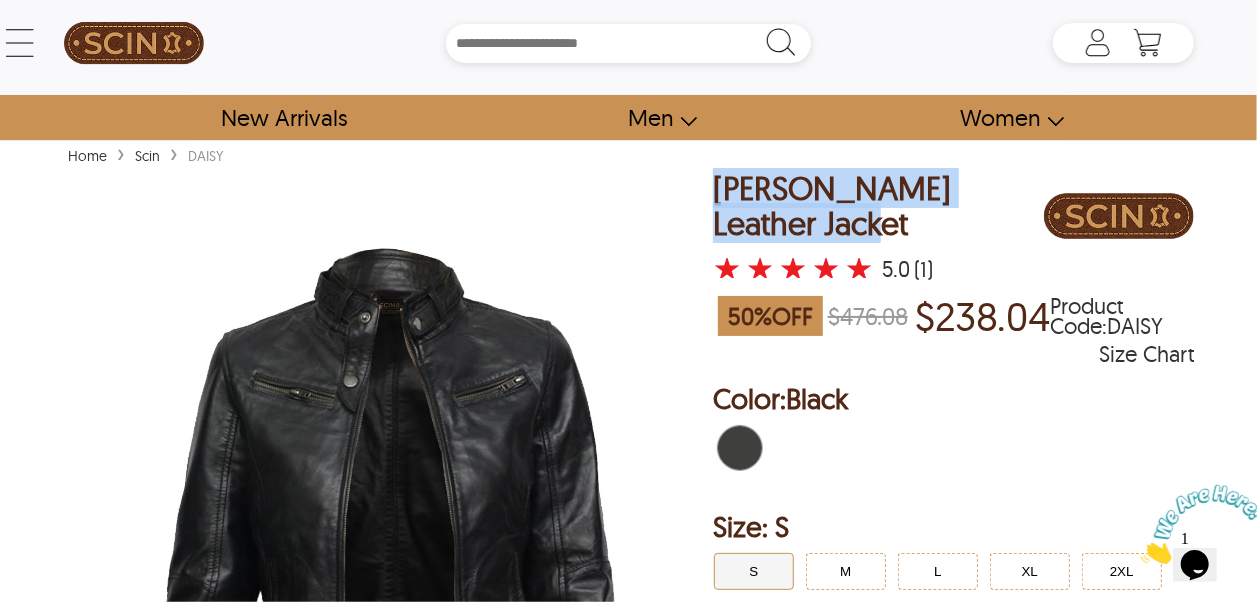 drag, startPoint x: 810, startPoint y: 226, endPoint x: 720, endPoint y: 188, distance: 97.6934 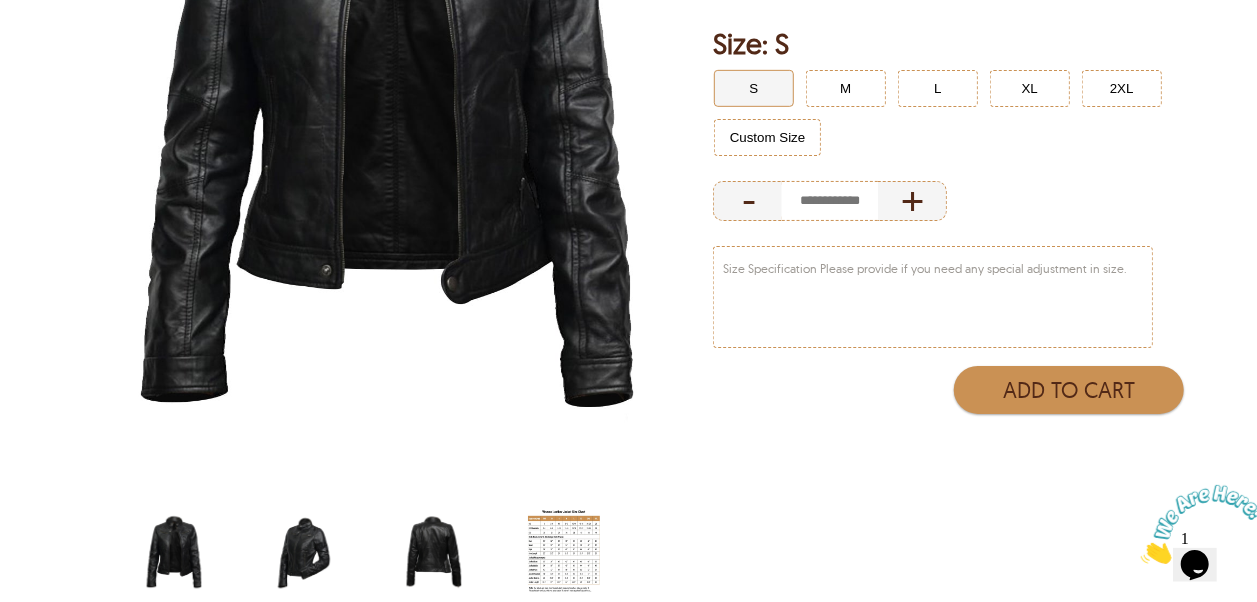 scroll, scrollTop: 509, scrollLeft: 0, axis: vertical 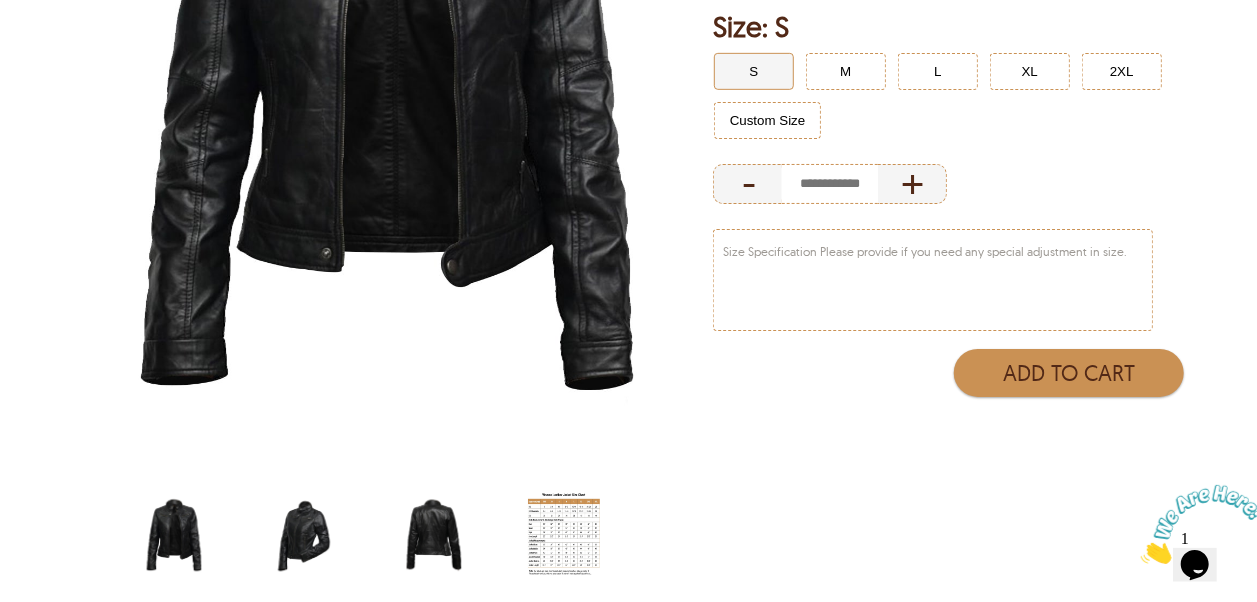 click at bounding box center (304, 536) 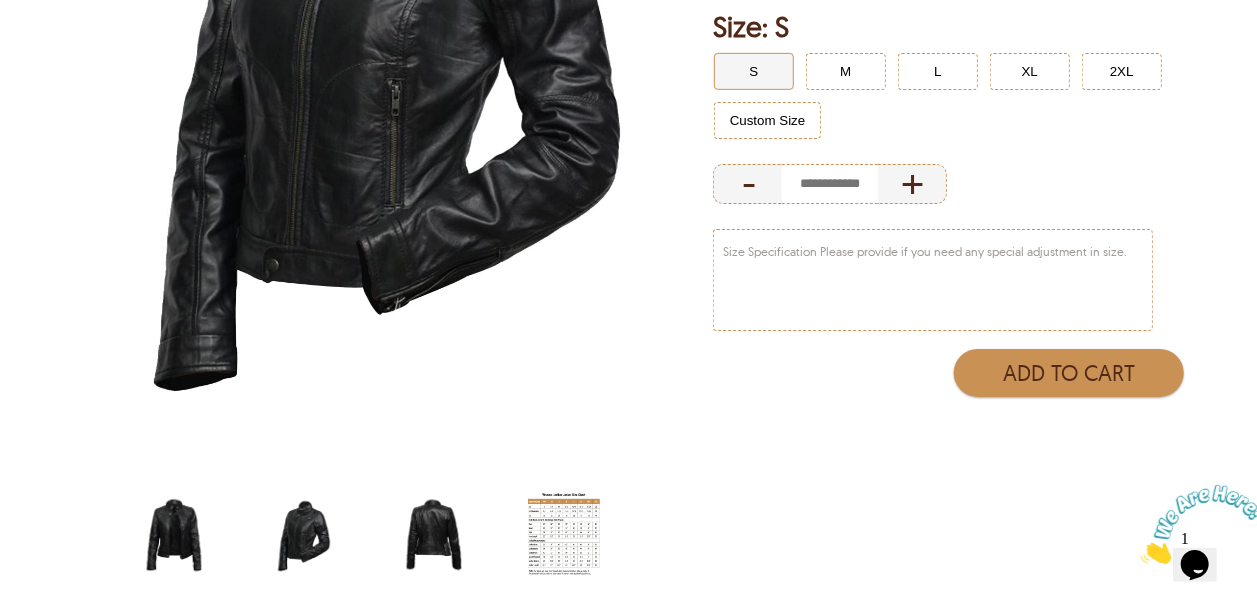 click at bounding box center [434, 536] 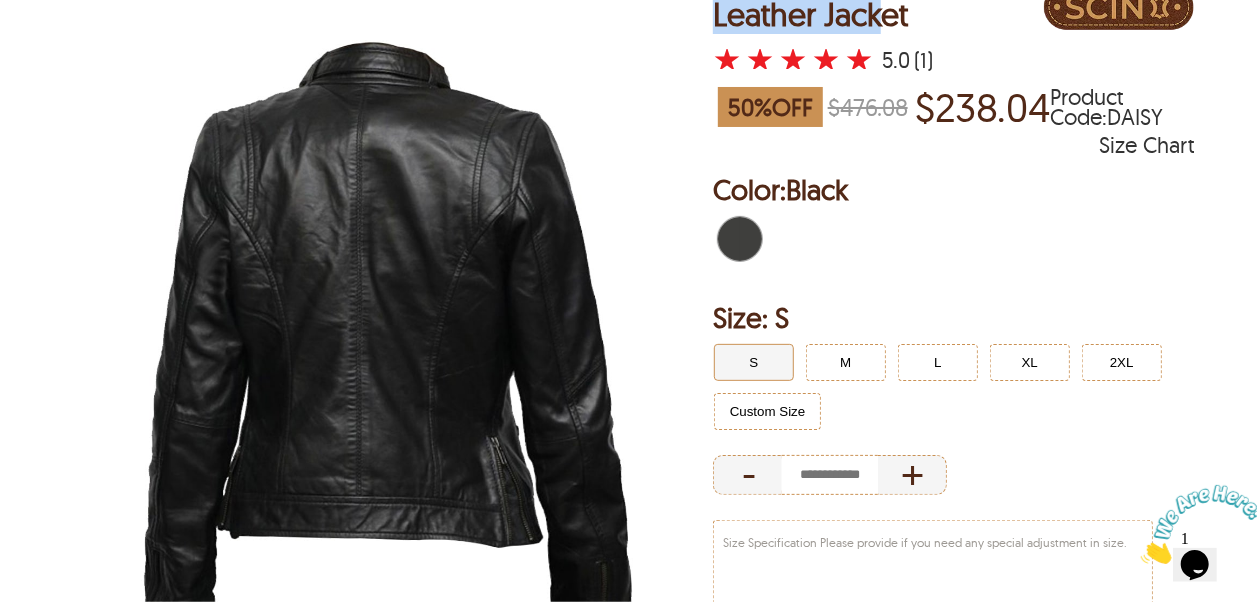 scroll, scrollTop: 209, scrollLeft: 0, axis: vertical 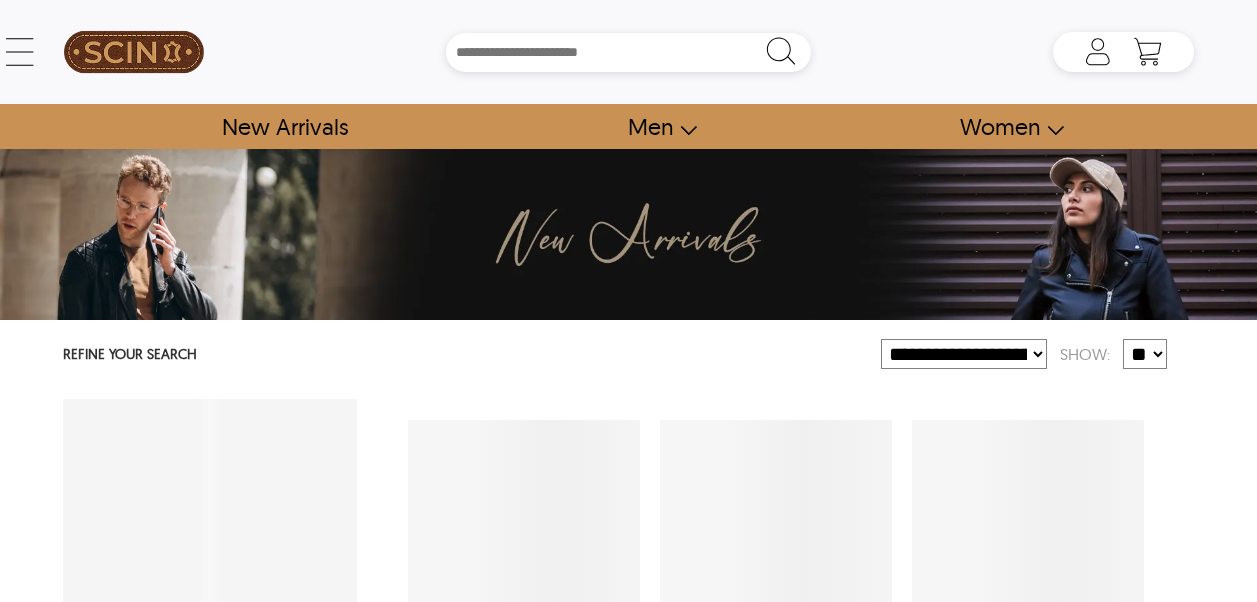 select on "*********" 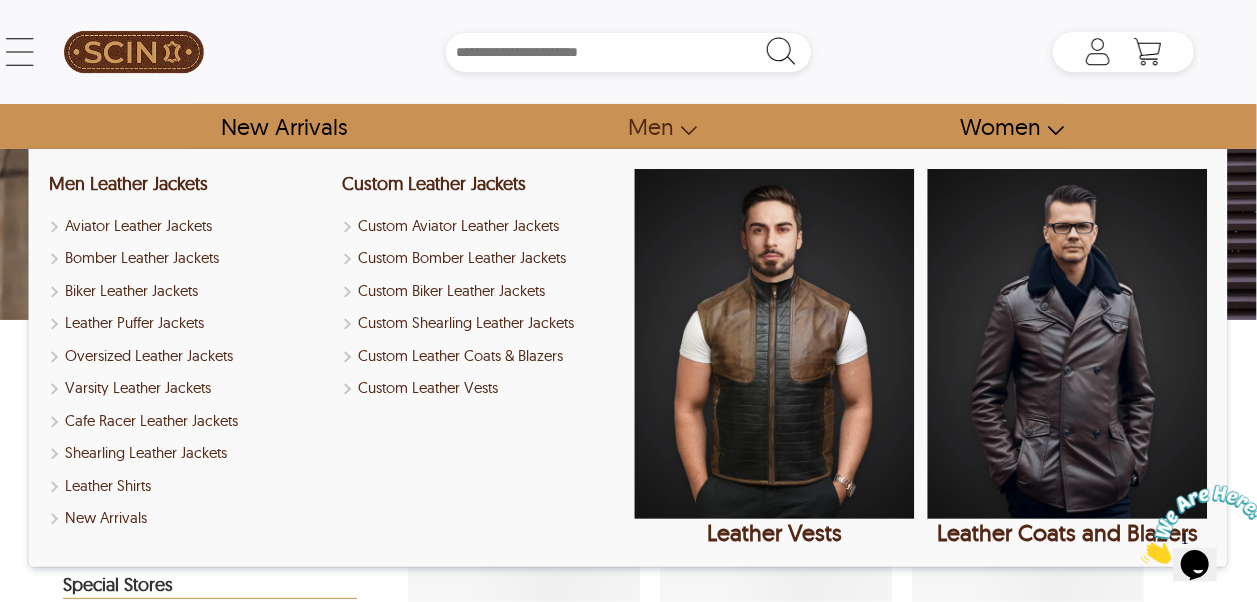 scroll, scrollTop: 0, scrollLeft: 0, axis: both 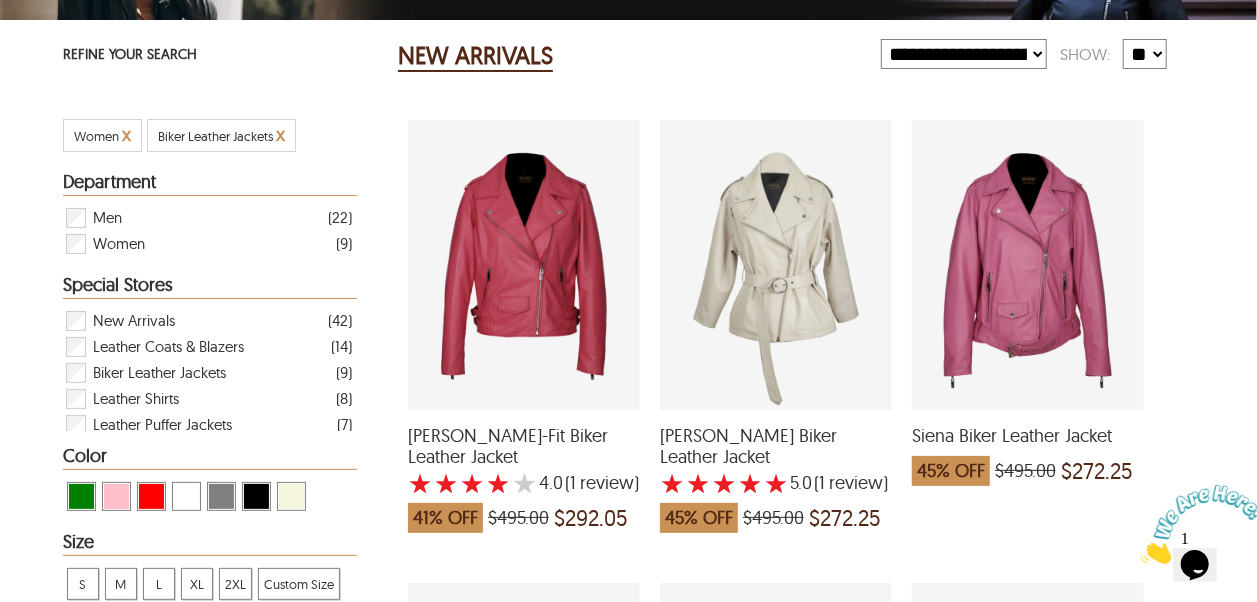 click on "x" at bounding box center (280, 134) 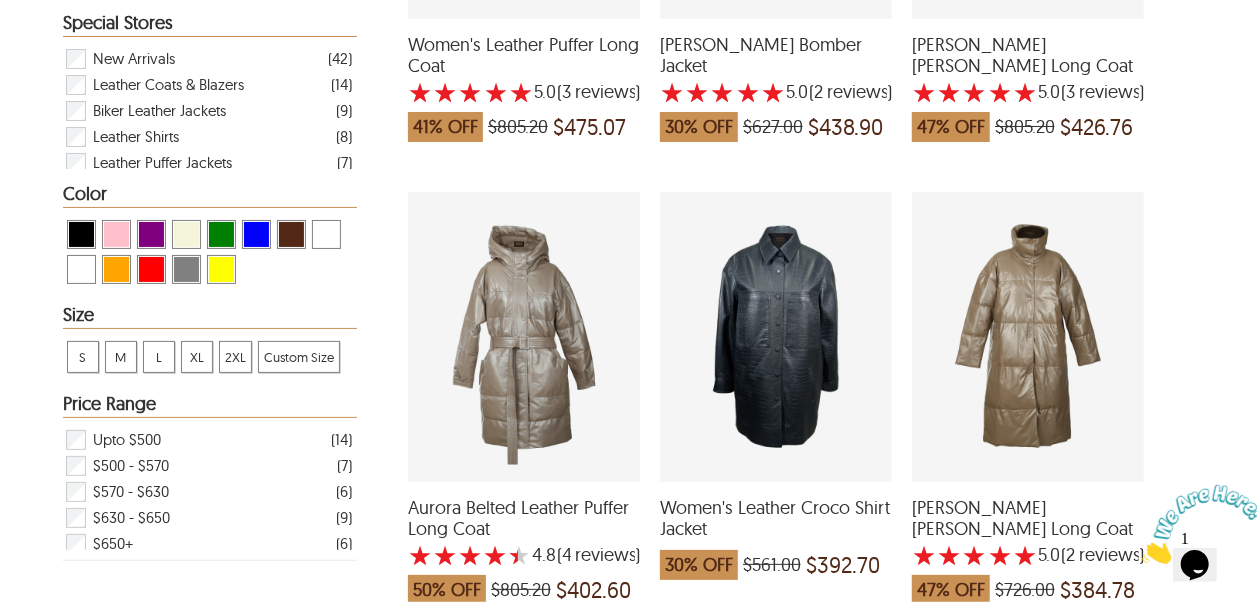 scroll, scrollTop: 700, scrollLeft: 0, axis: vertical 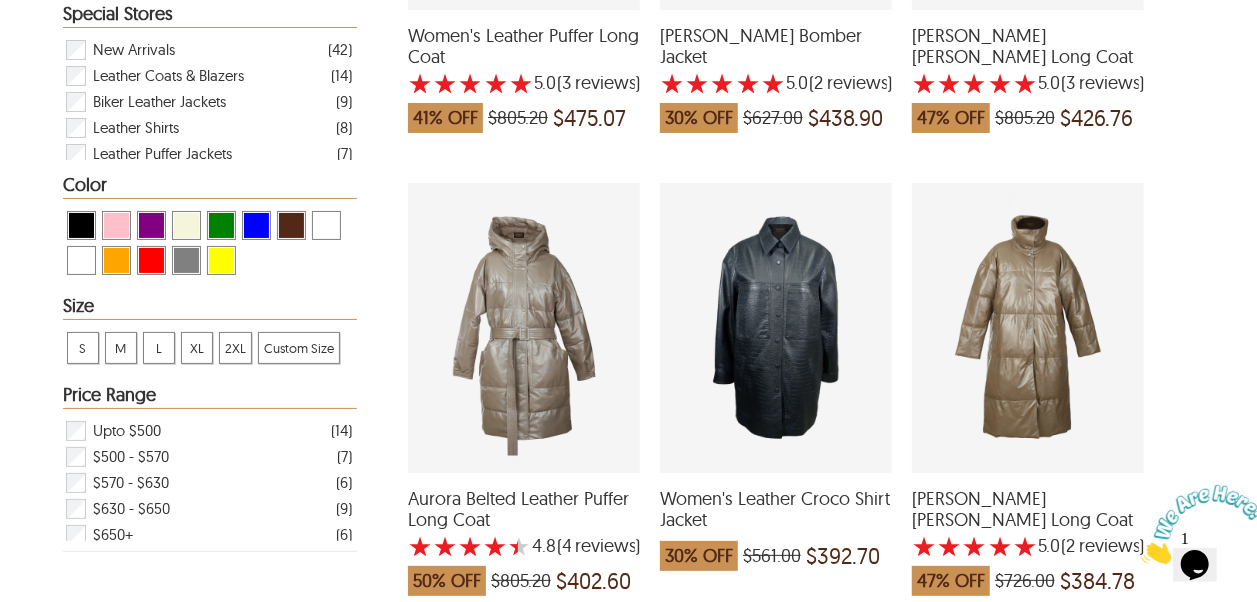 click on "Aurora Belted Leather Puffer Long Coat" at bounding box center (524, 509) 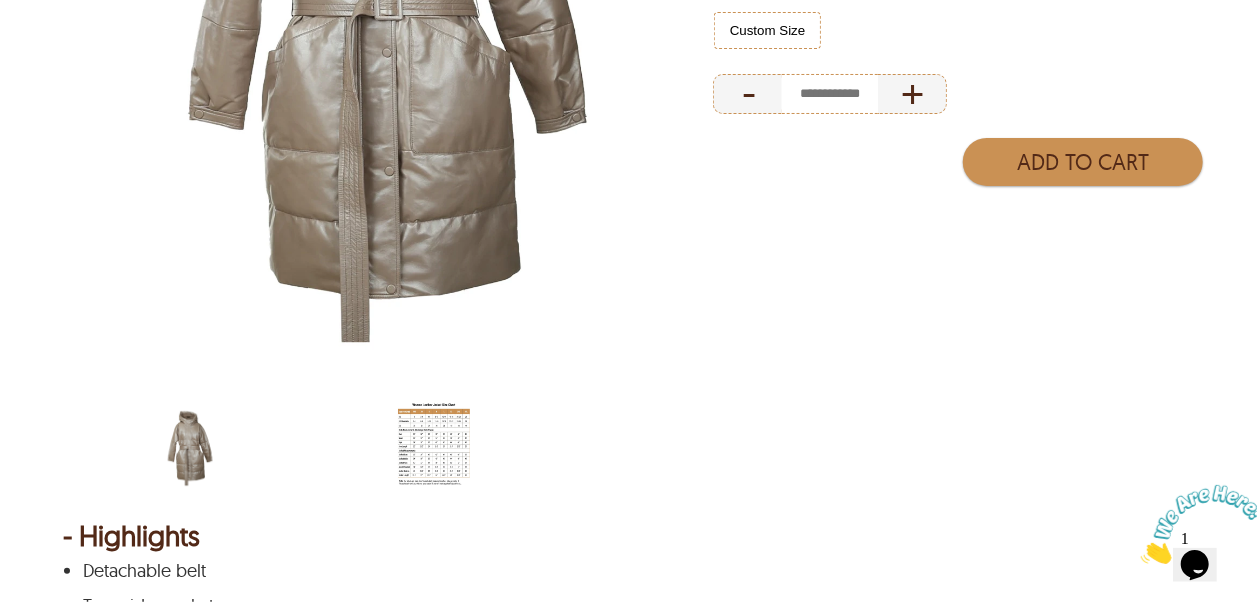 scroll, scrollTop: 600, scrollLeft: 0, axis: vertical 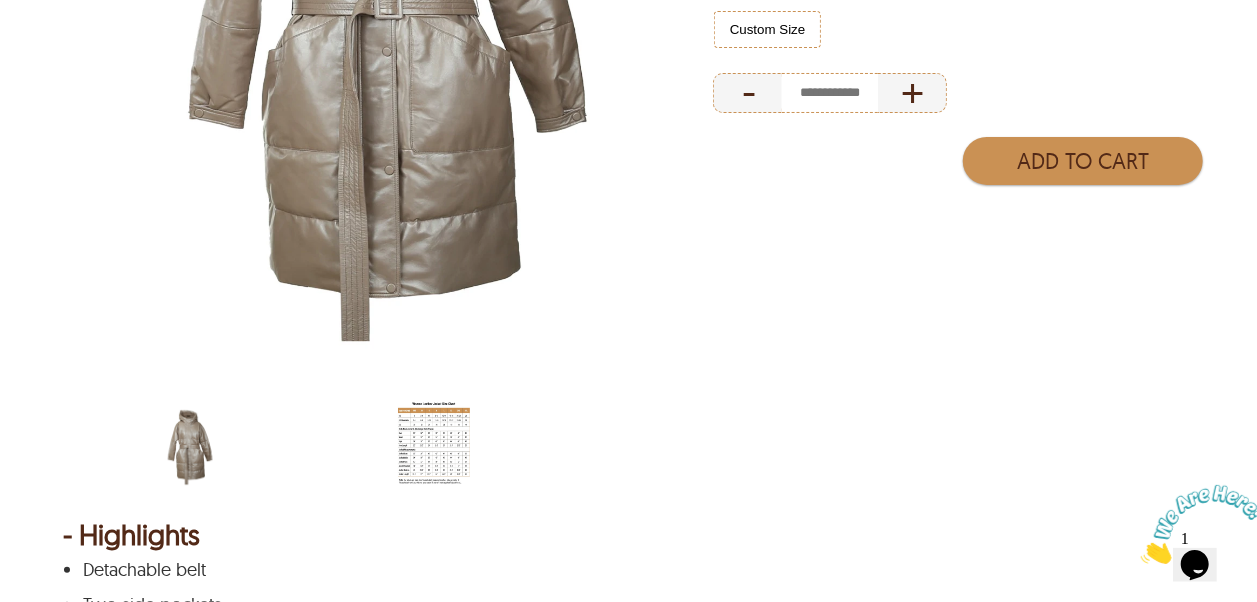 select on "*********" 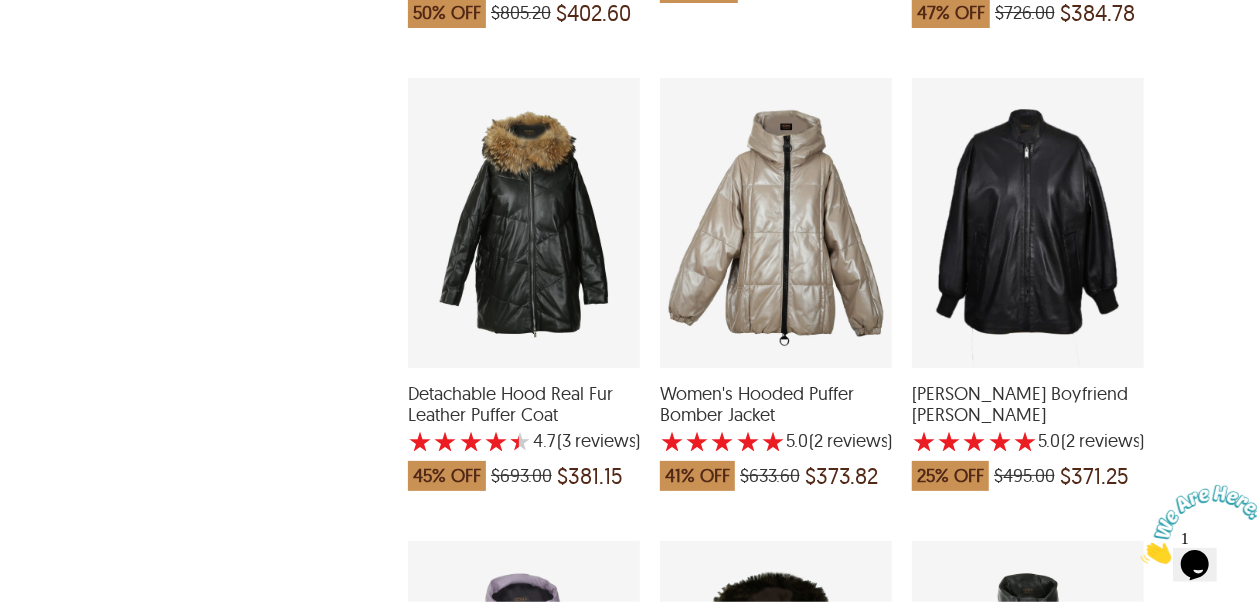 scroll, scrollTop: 1300, scrollLeft: 0, axis: vertical 